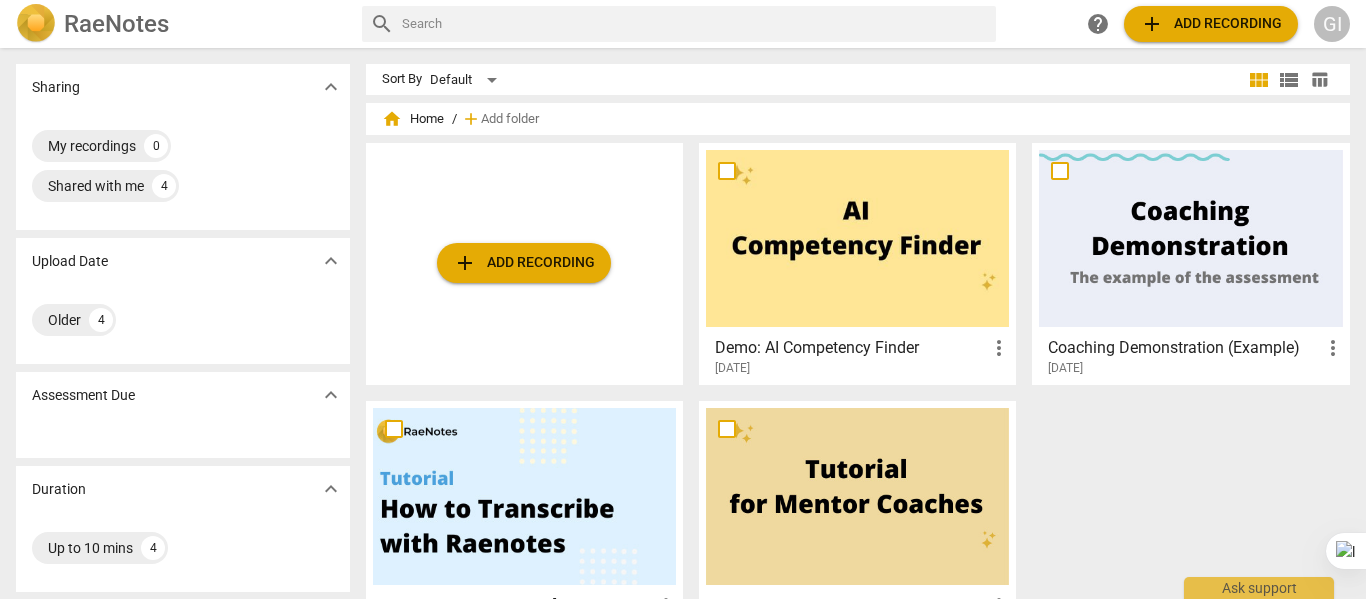 scroll, scrollTop: 0, scrollLeft: 0, axis: both 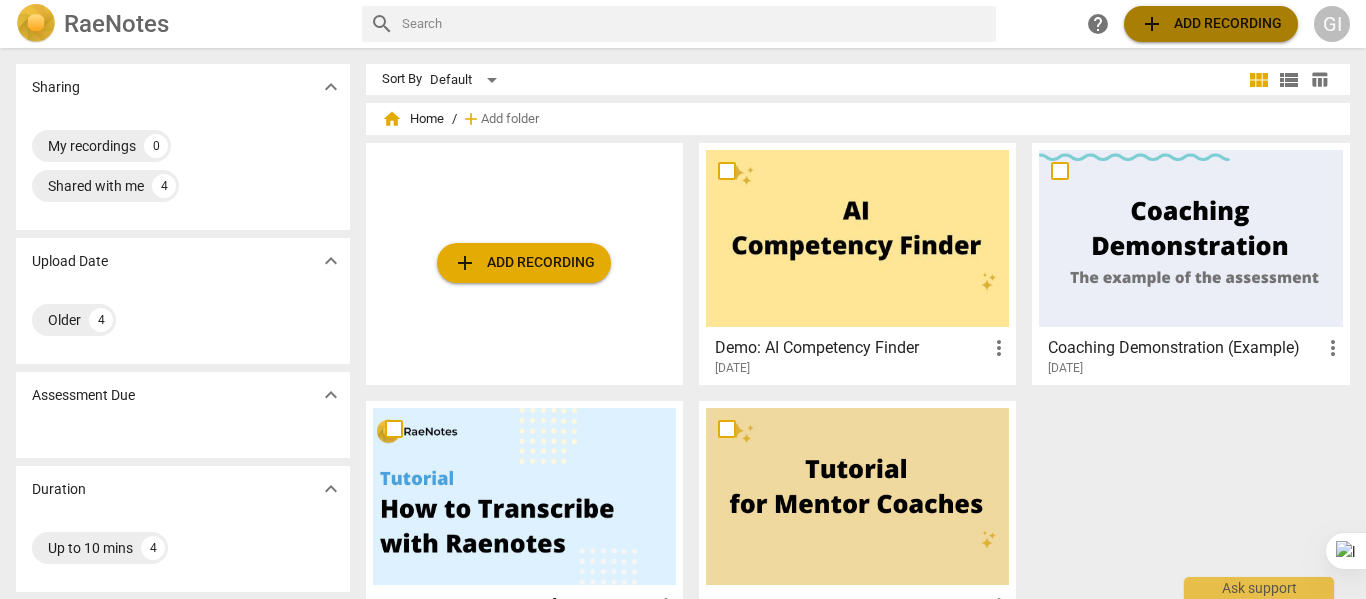 click on "add   Add recording" at bounding box center (1211, 24) 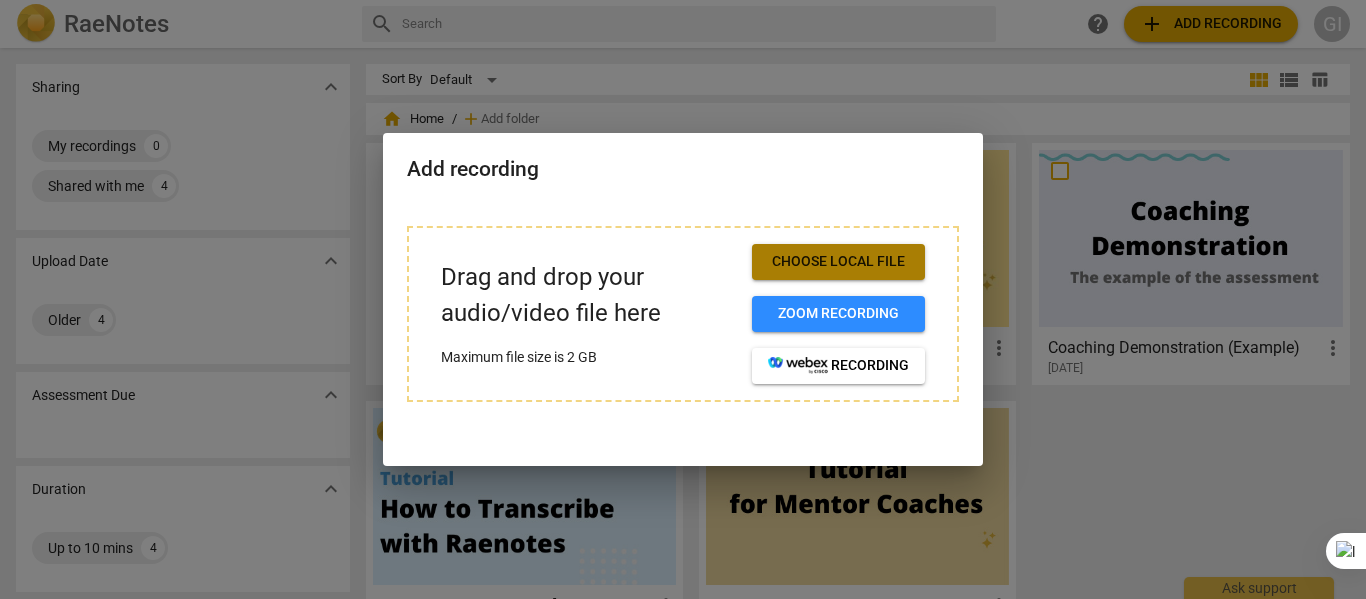 click on "Choose local file" at bounding box center [838, 262] 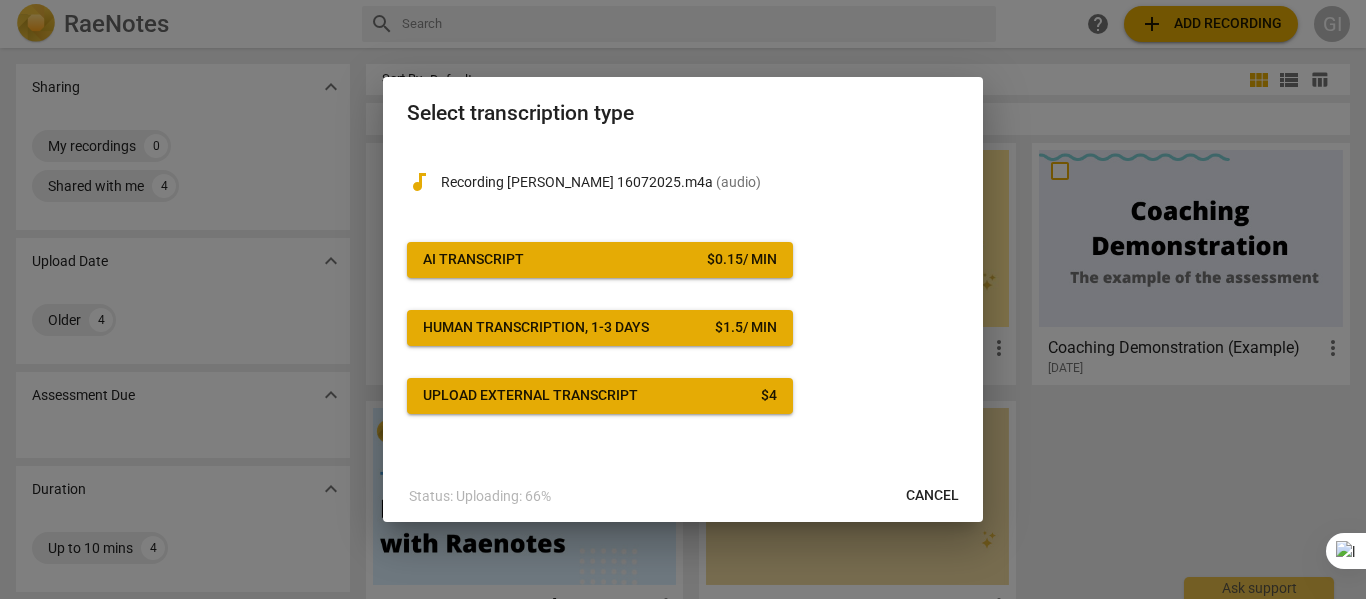 click on "AI Transcript $ 0.15  / min" at bounding box center (600, 260) 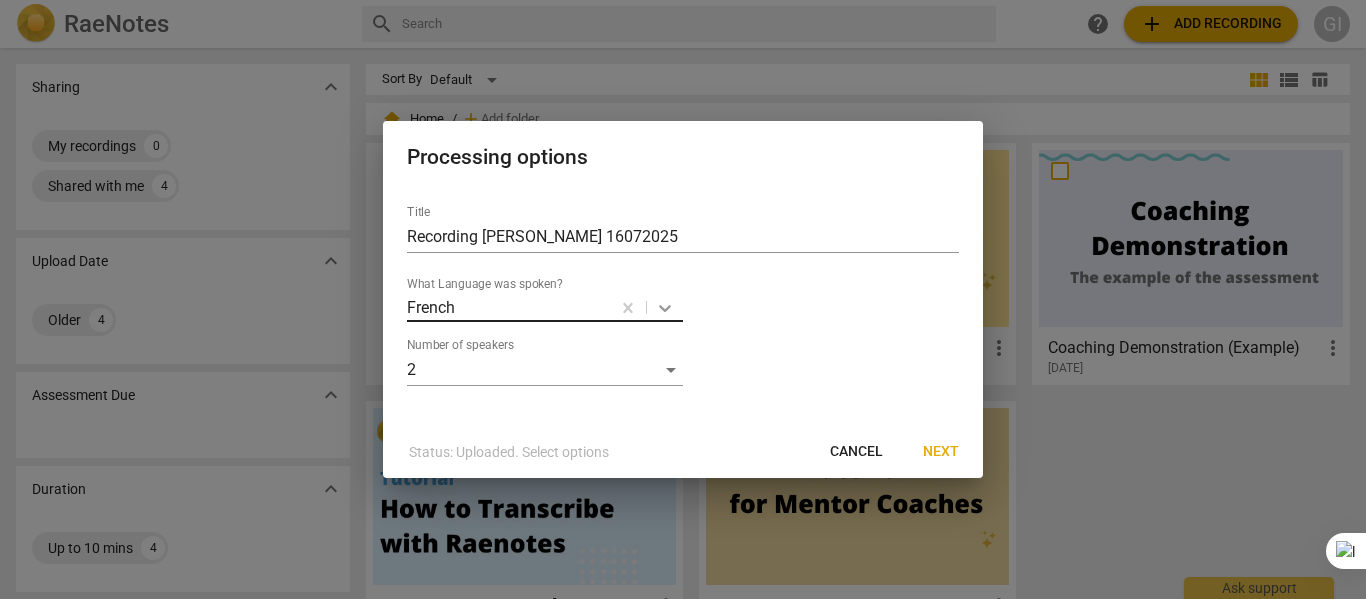click 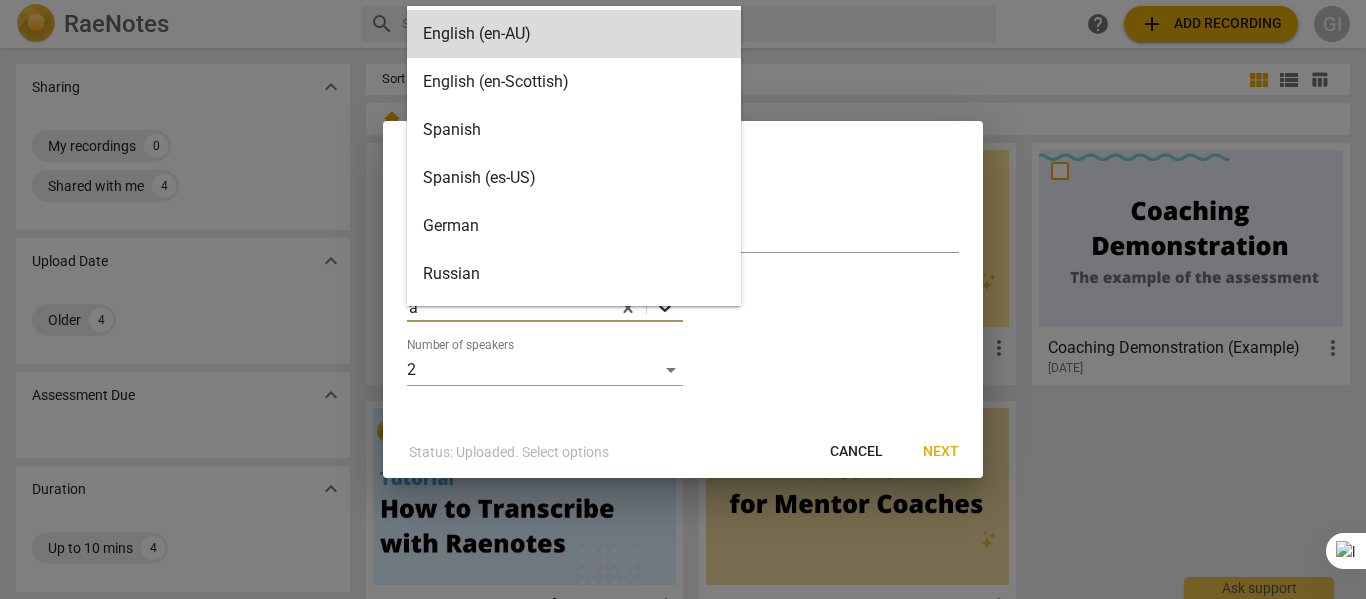 type on "ar" 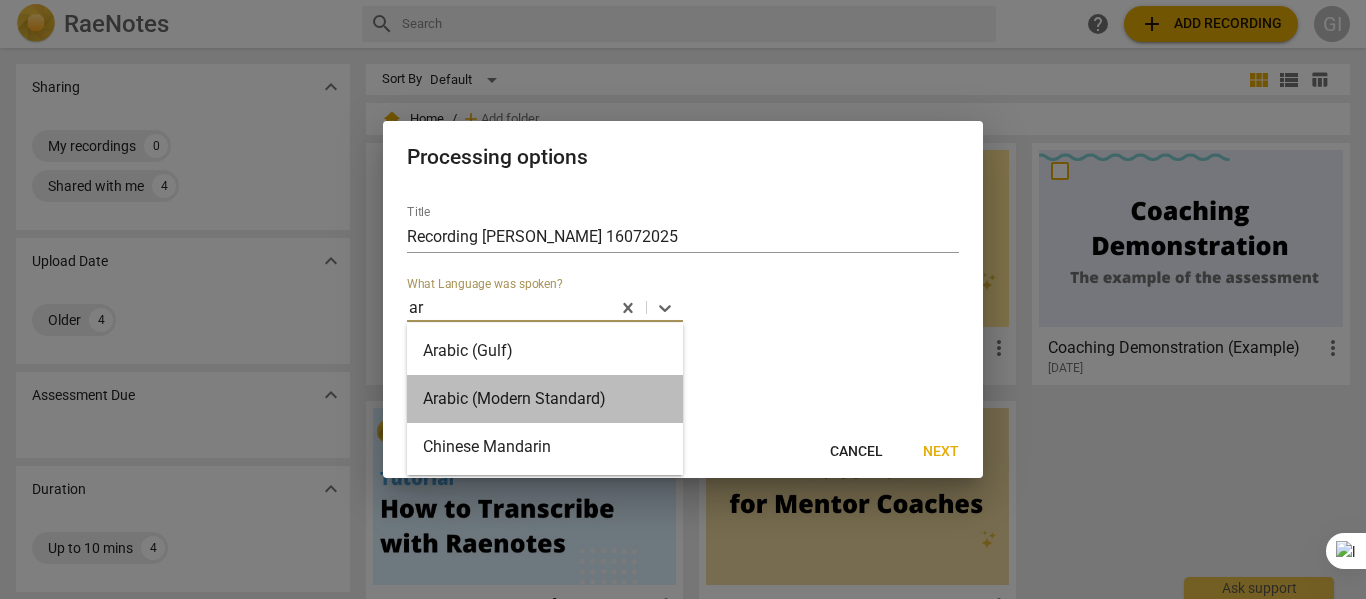 click on "Arabic (Modern Standard)" at bounding box center (545, 399) 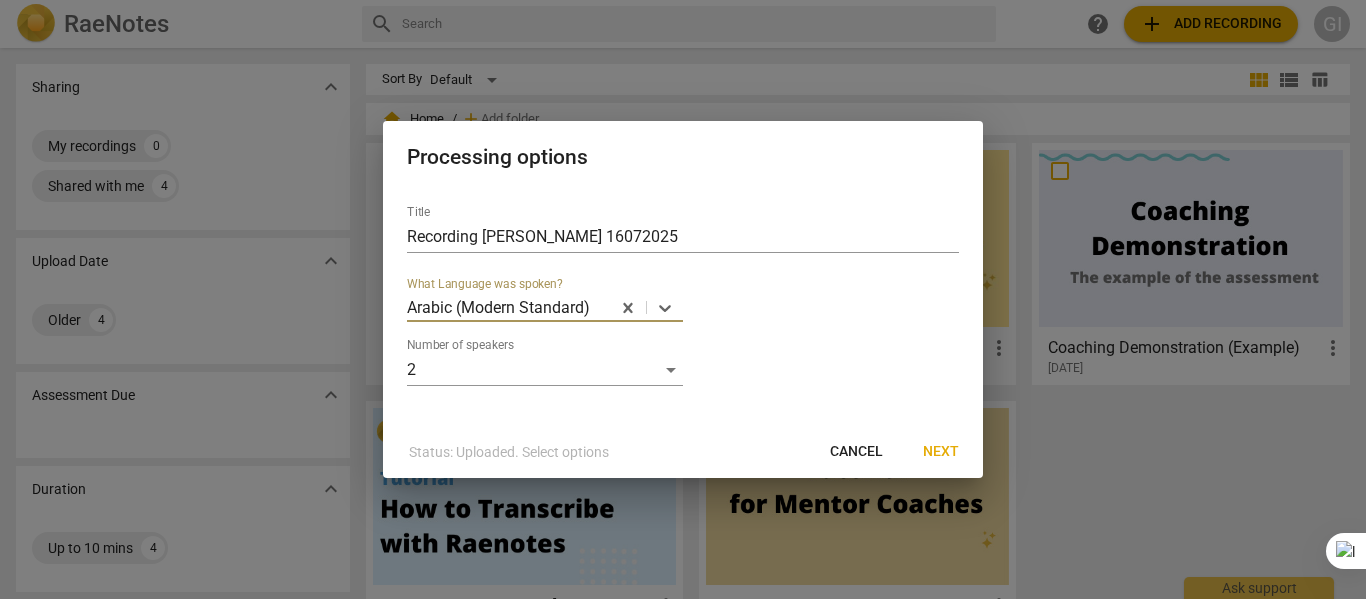 click on "Next" at bounding box center [941, 452] 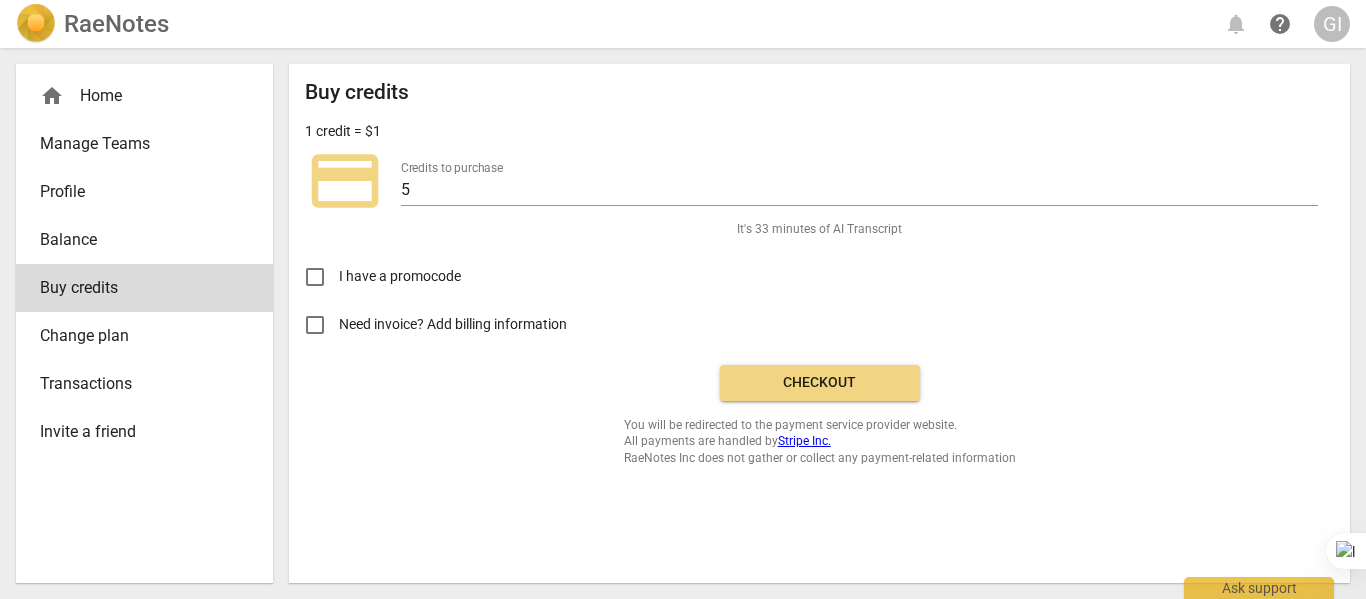 click on "Checkout" at bounding box center [820, 383] 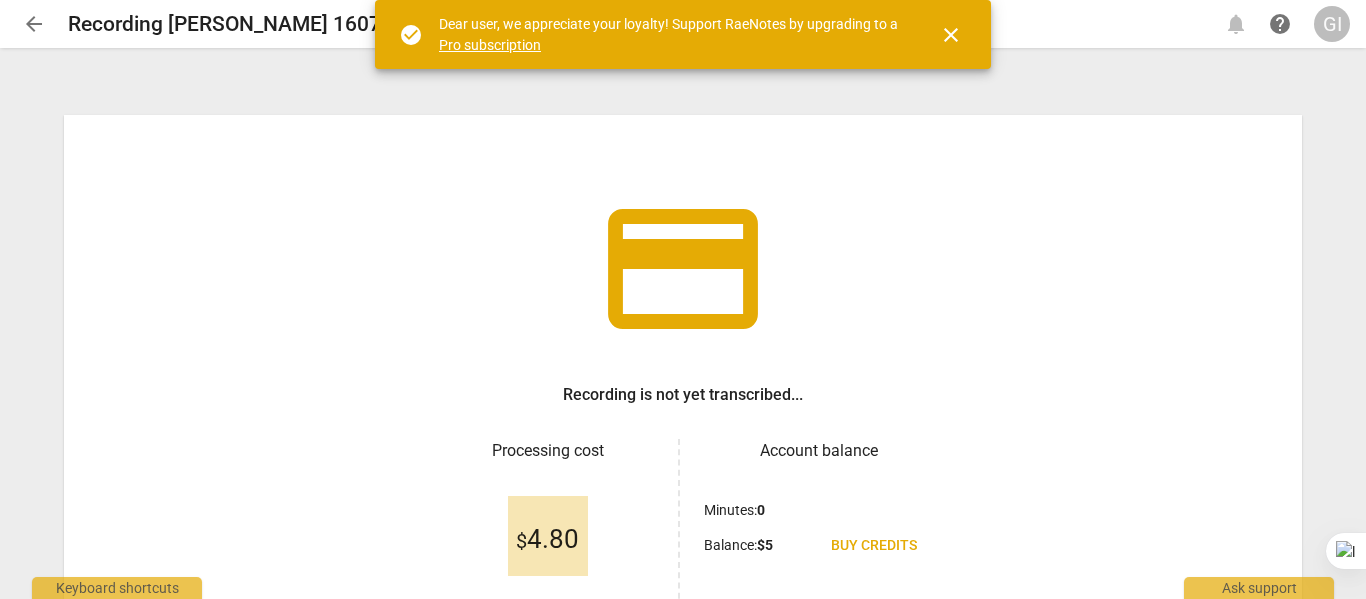 scroll, scrollTop: 0, scrollLeft: 0, axis: both 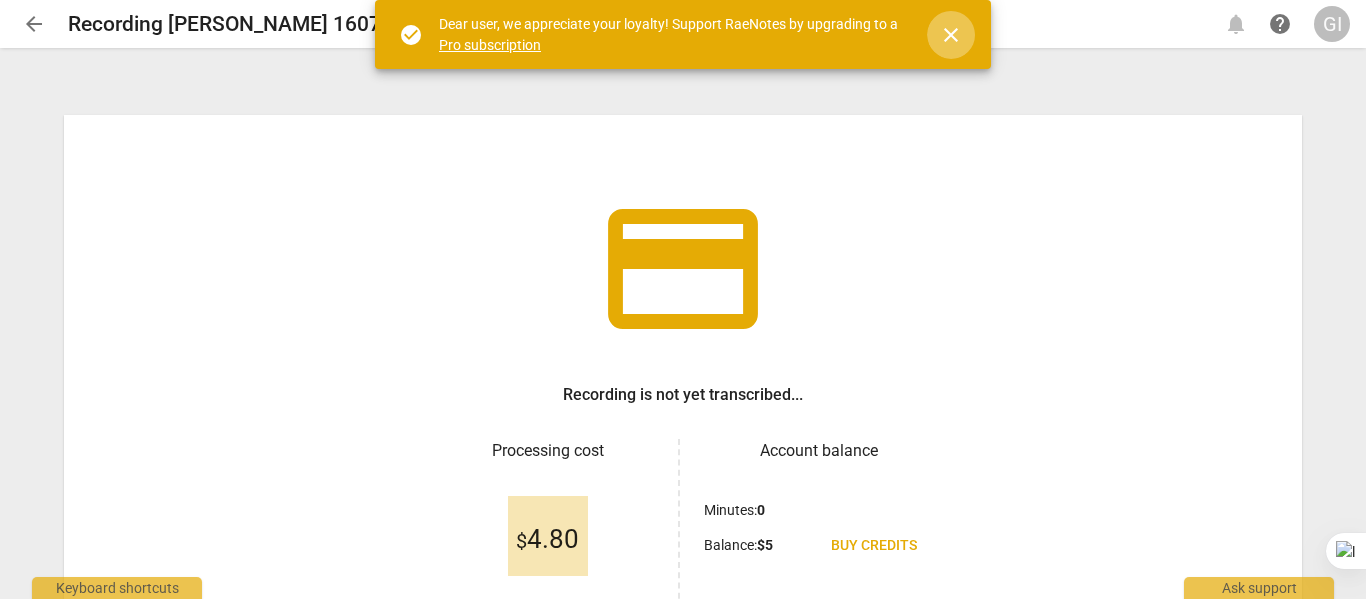 click on "close" at bounding box center (951, 35) 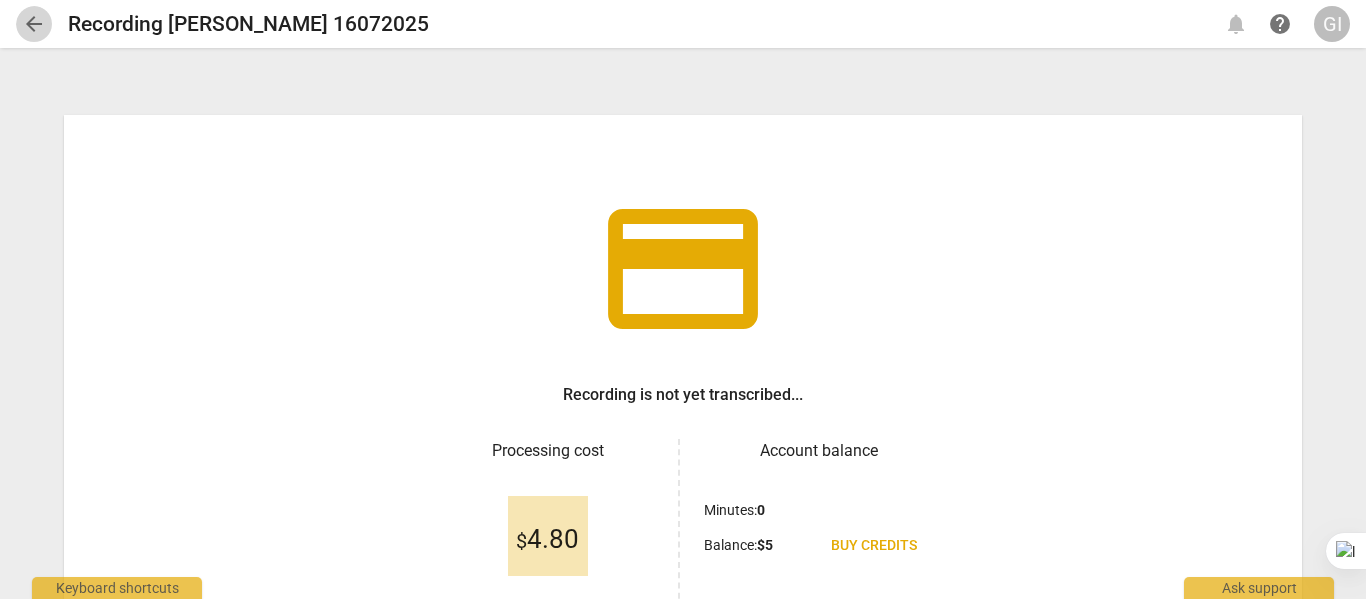 click on "arrow_back" at bounding box center (34, 24) 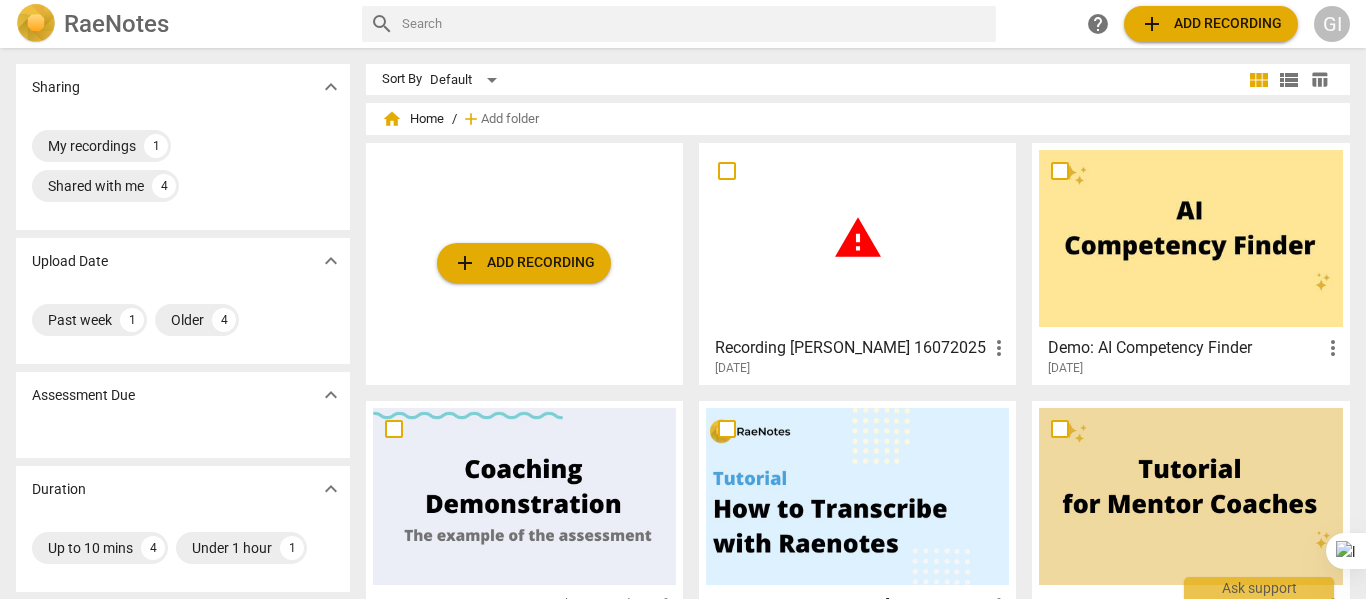click on "add   Add recording" at bounding box center (524, 263) 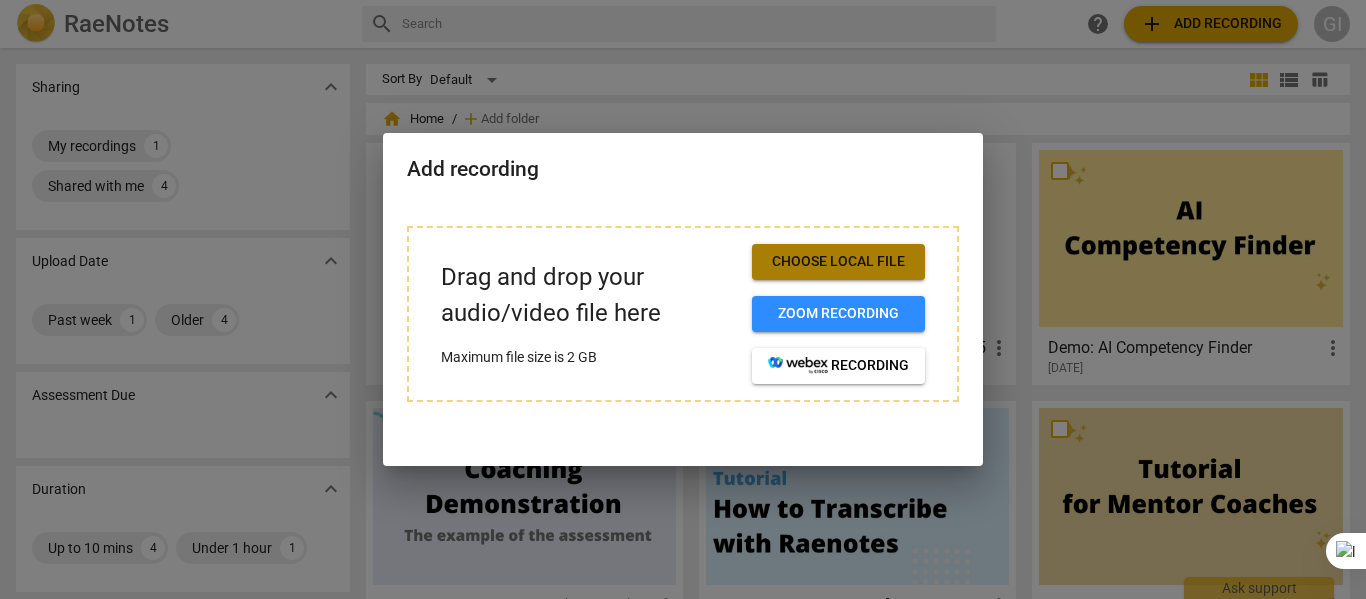 click on "Choose local file" at bounding box center [838, 262] 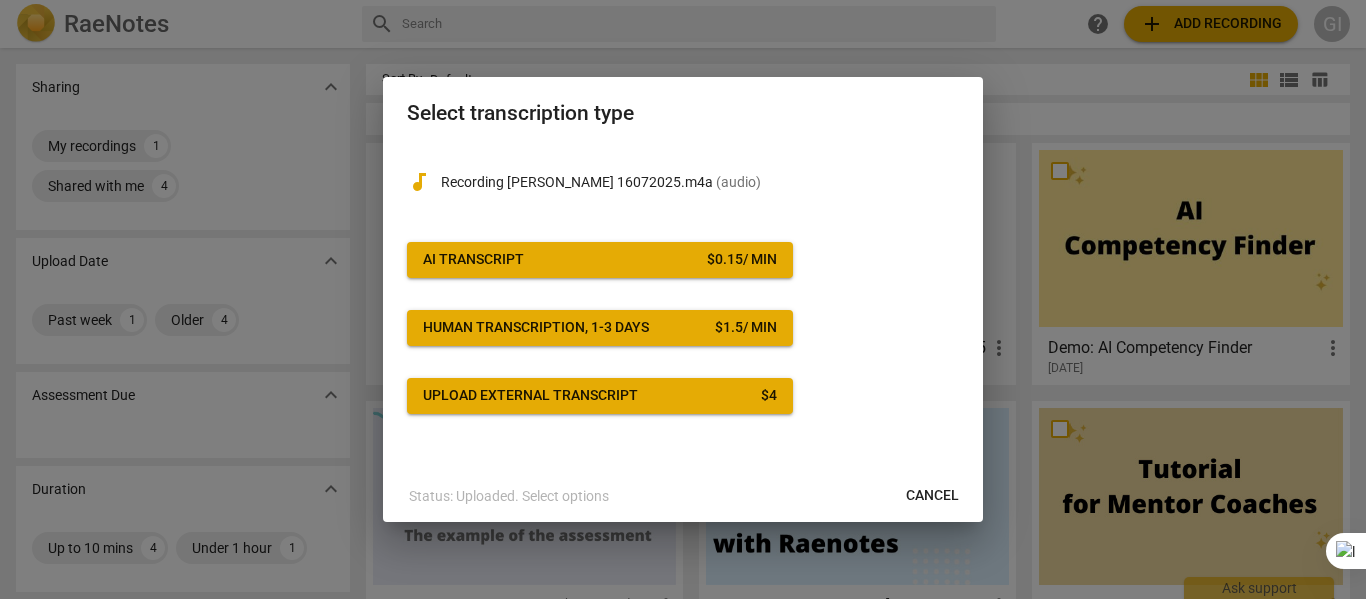 click on "Recording [PERSON_NAME] 16072025.m4a   ( audio )" at bounding box center [700, 182] 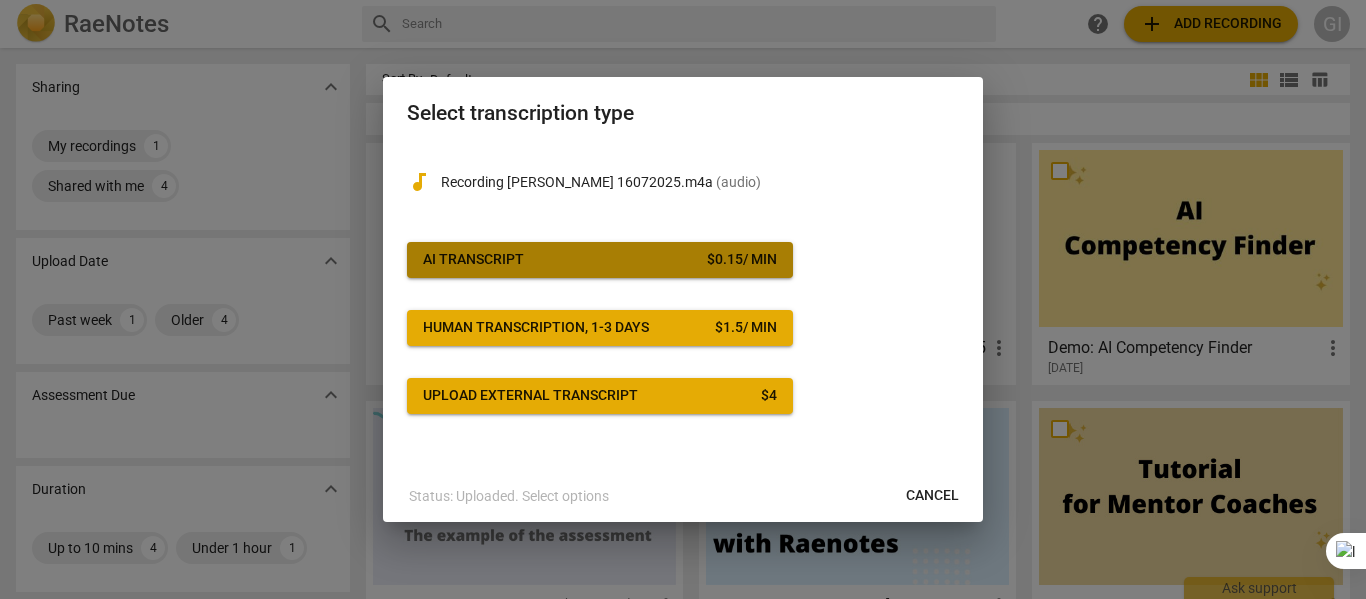 click on "AI Transcript $ 0.15  / min" at bounding box center (600, 260) 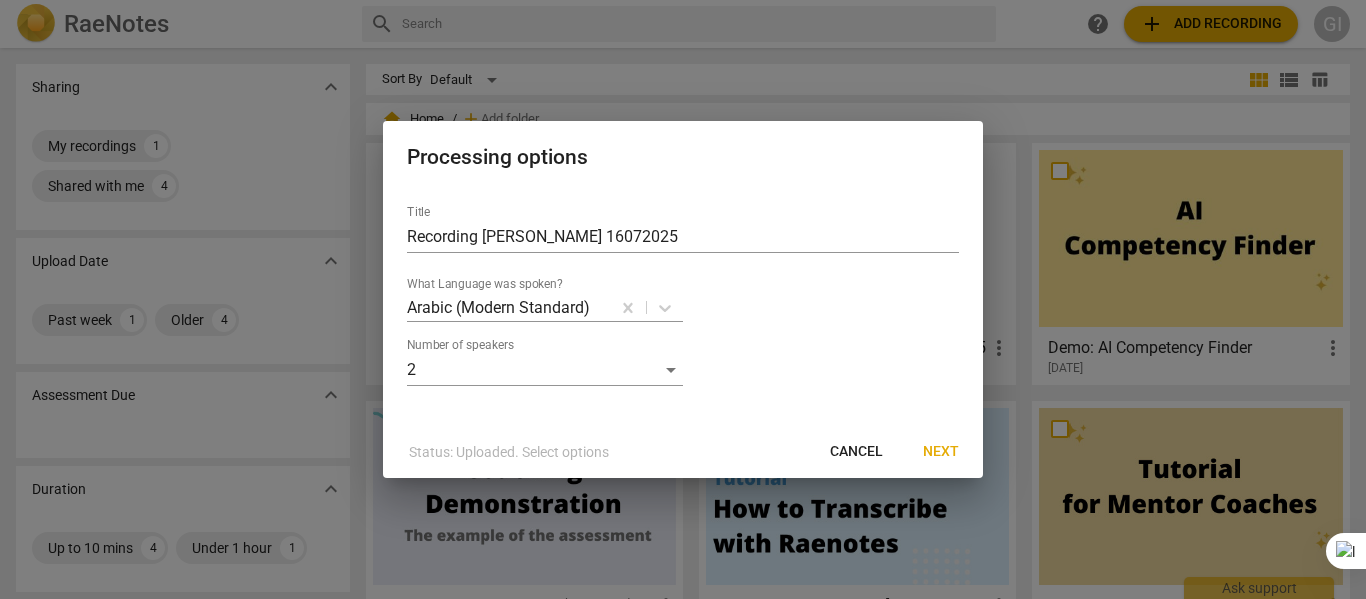 click on "Next" at bounding box center (941, 452) 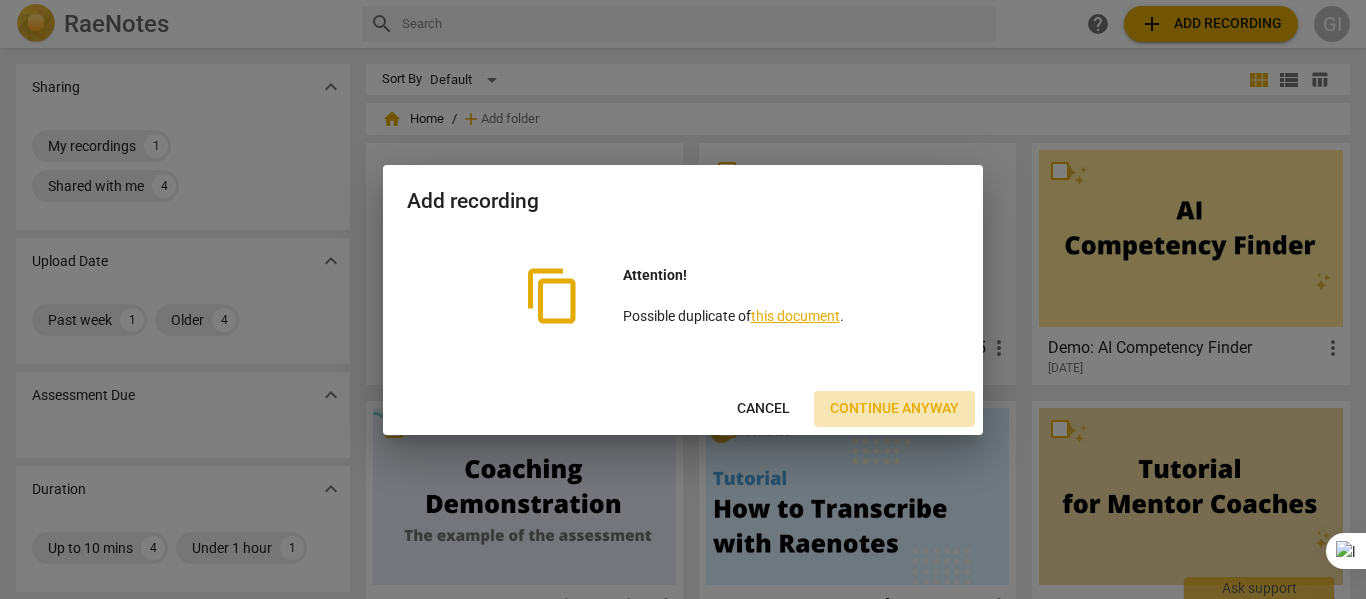 click on "Continue anyway" at bounding box center [894, 409] 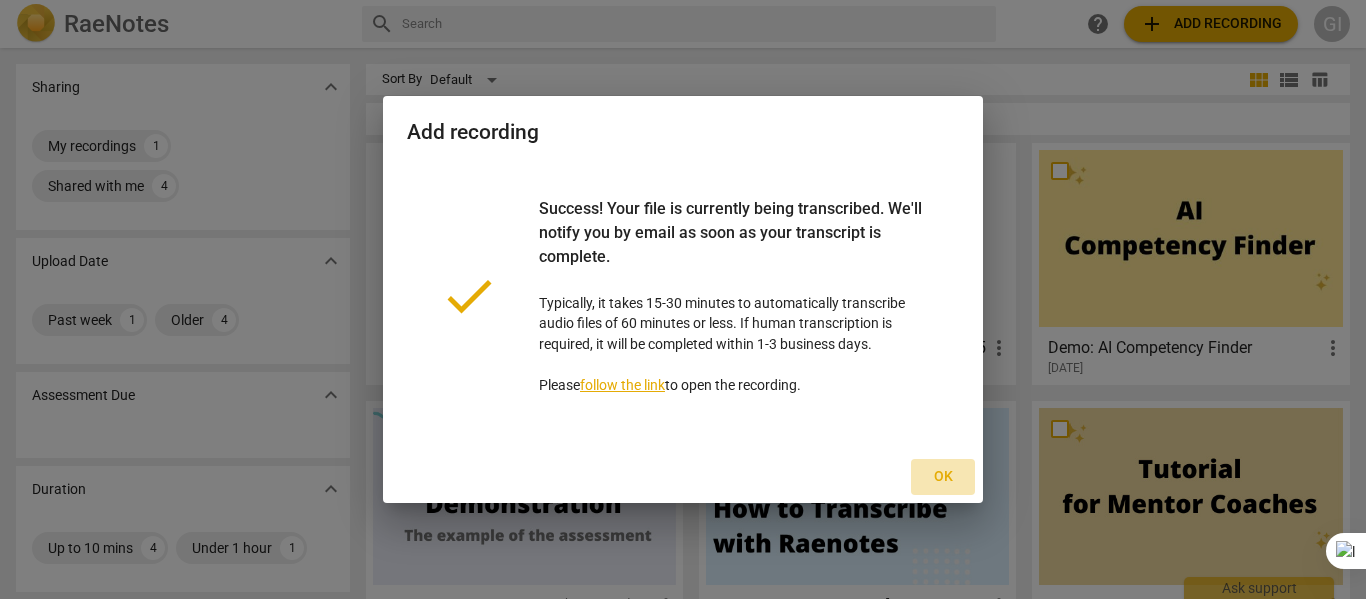 click on "Ok" at bounding box center (943, 477) 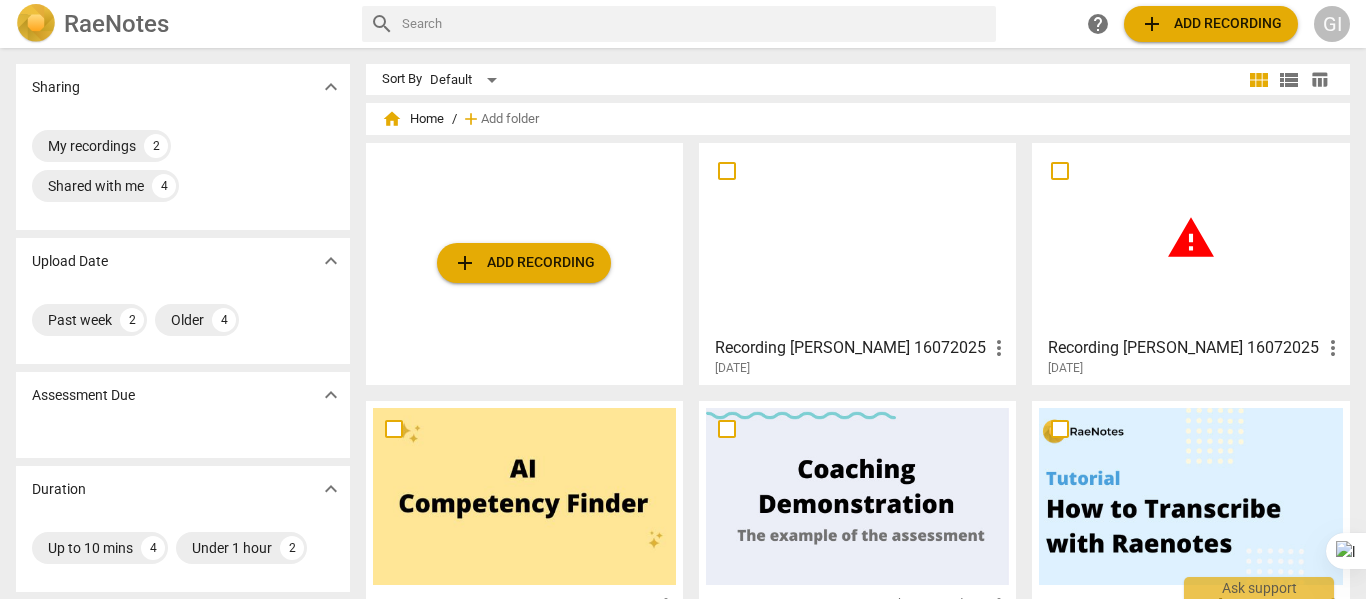 click on "Recording [PERSON_NAME] 16072025" at bounding box center (851, 348) 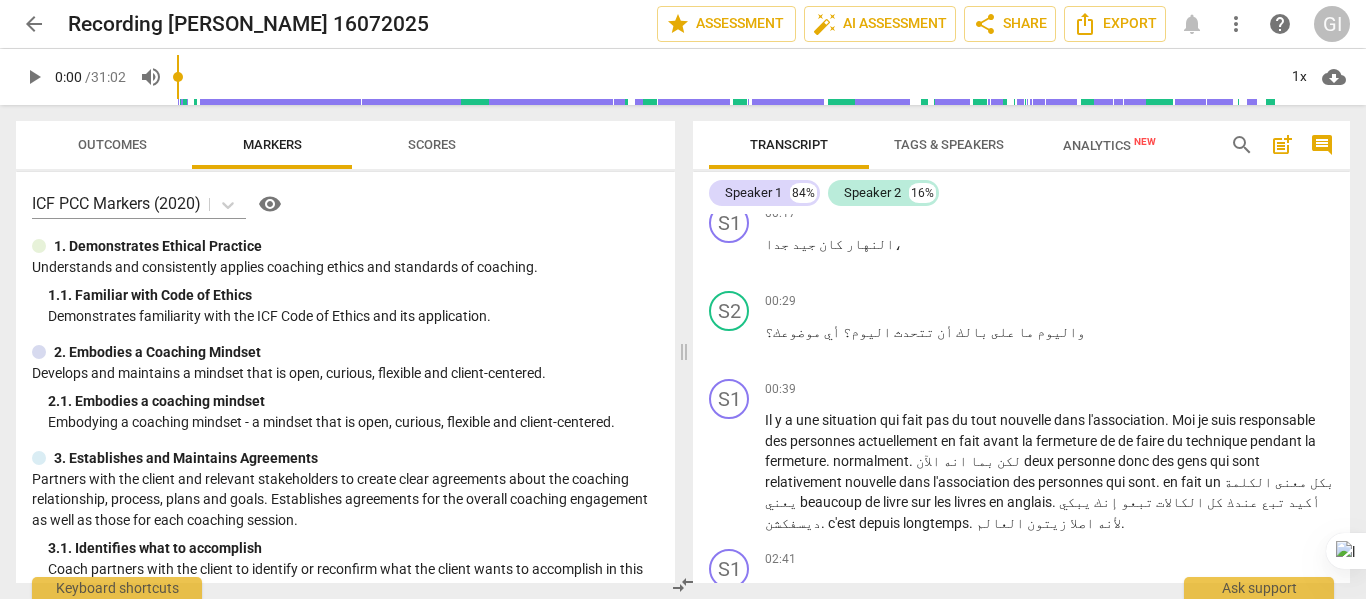 scroll, scrollTop: 475, scrollLeft: 0, axis: vertical 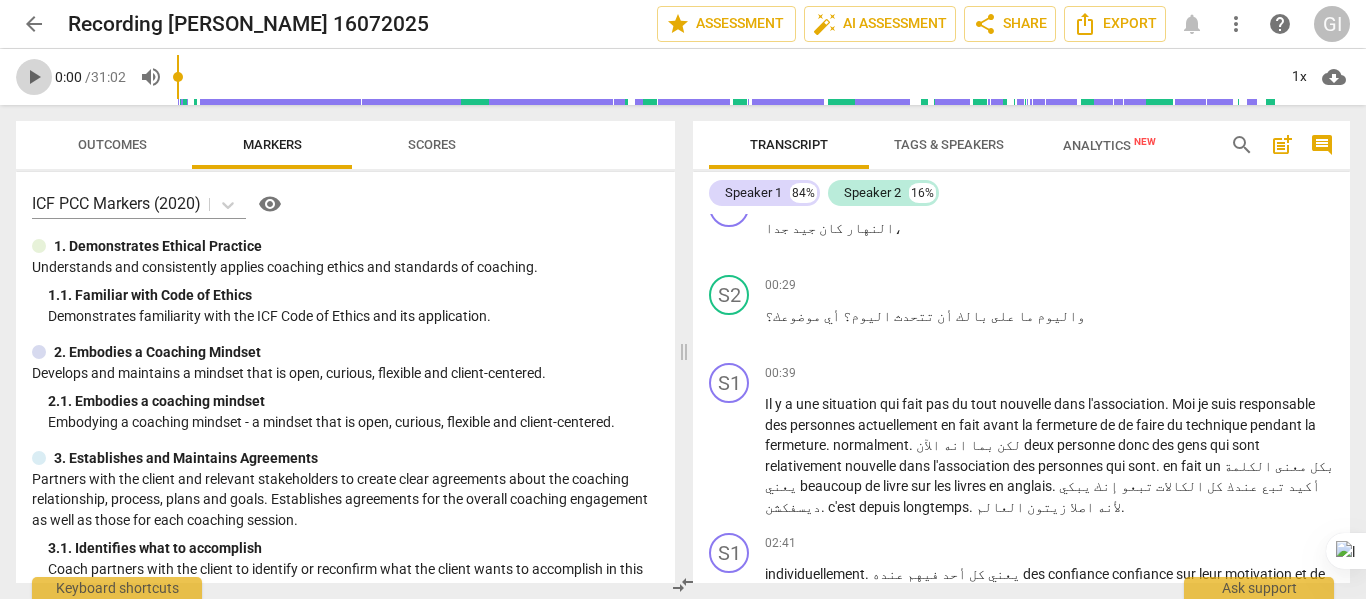click on "play_arrow" at bounding box center [34, 77] 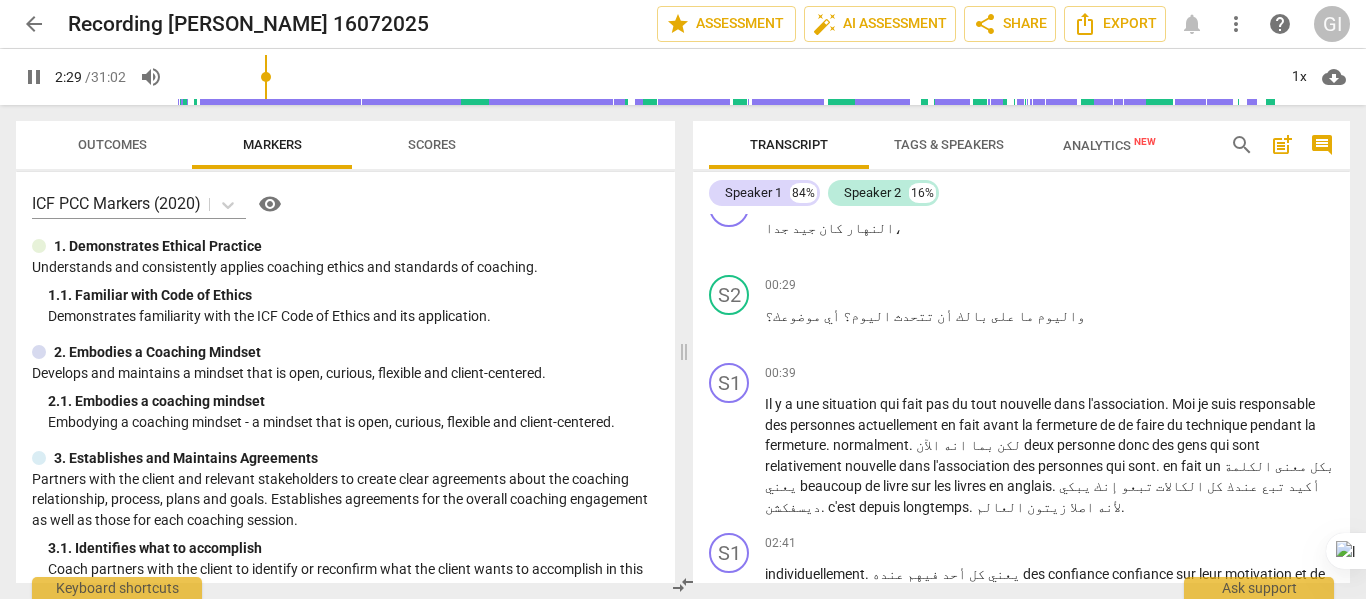 click at bounding box center [726, 77] 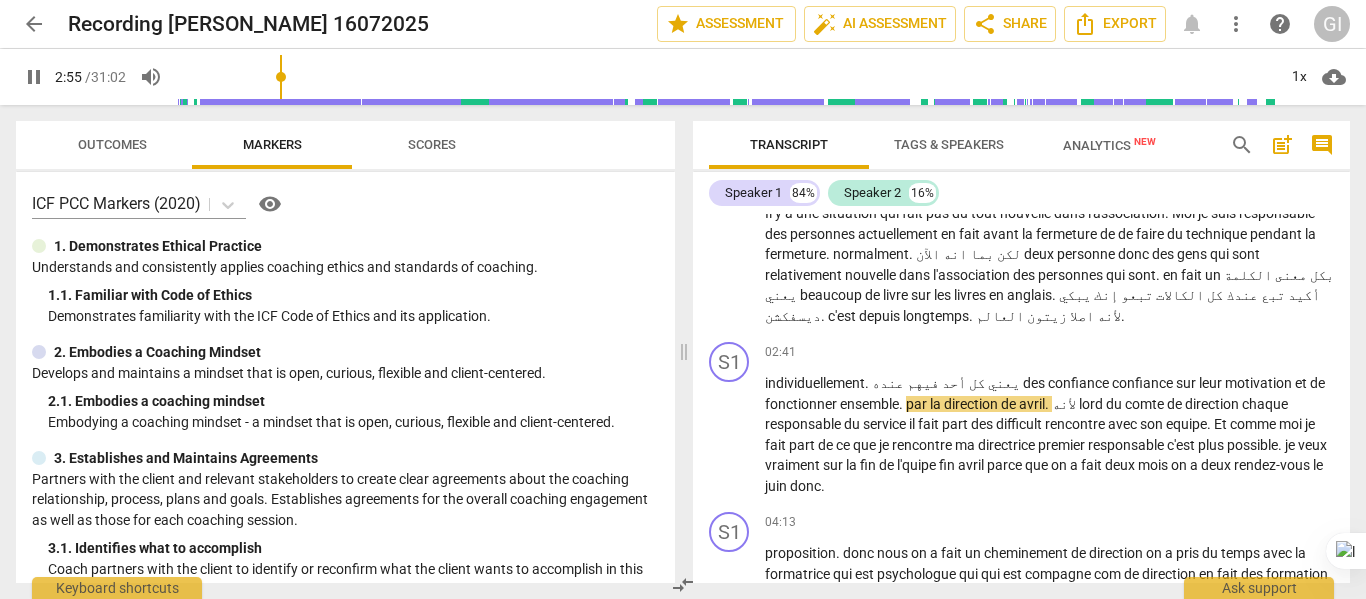 scroll, scrollTop: 745, scrollLeft: 0, axis: vertical 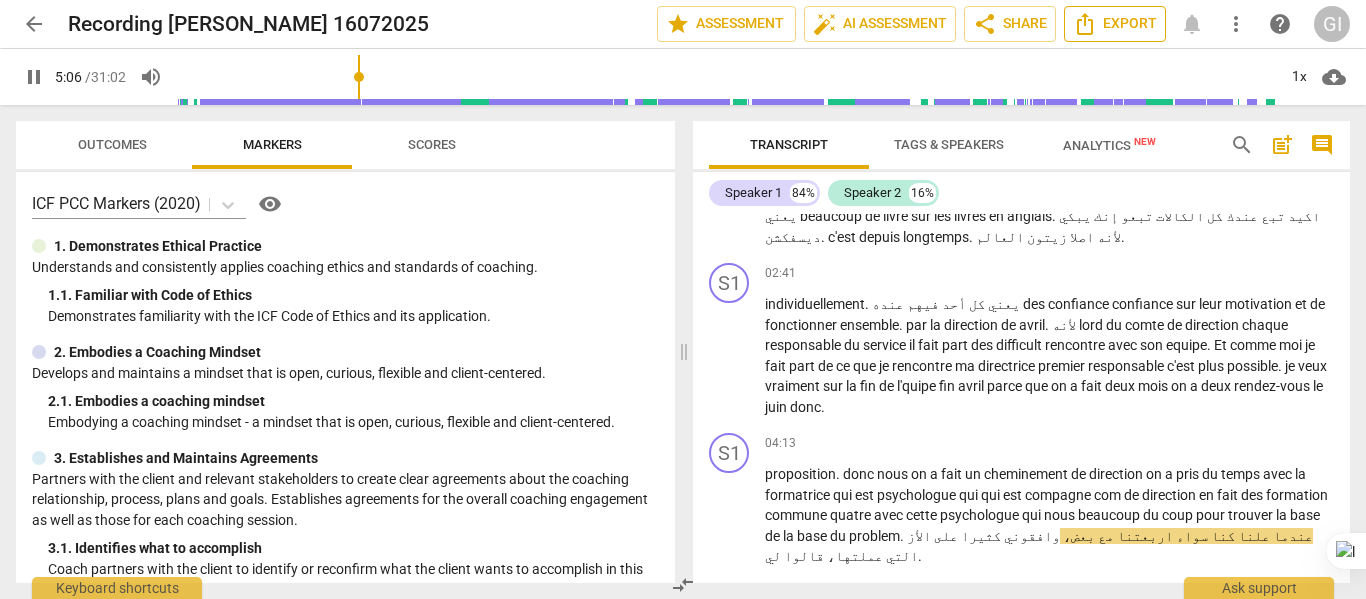 click on "Export" at bounding box center (1115, 24) 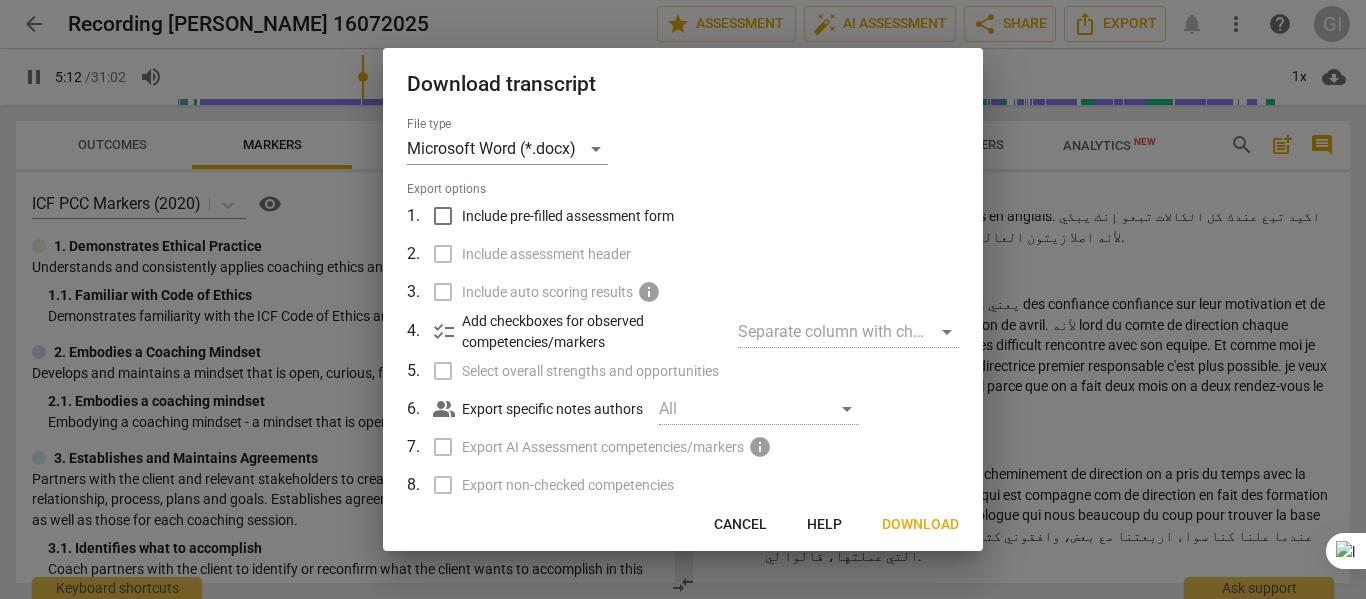 scroll, scrollTop: 1146, scrollLeft: 0, axis: vertical 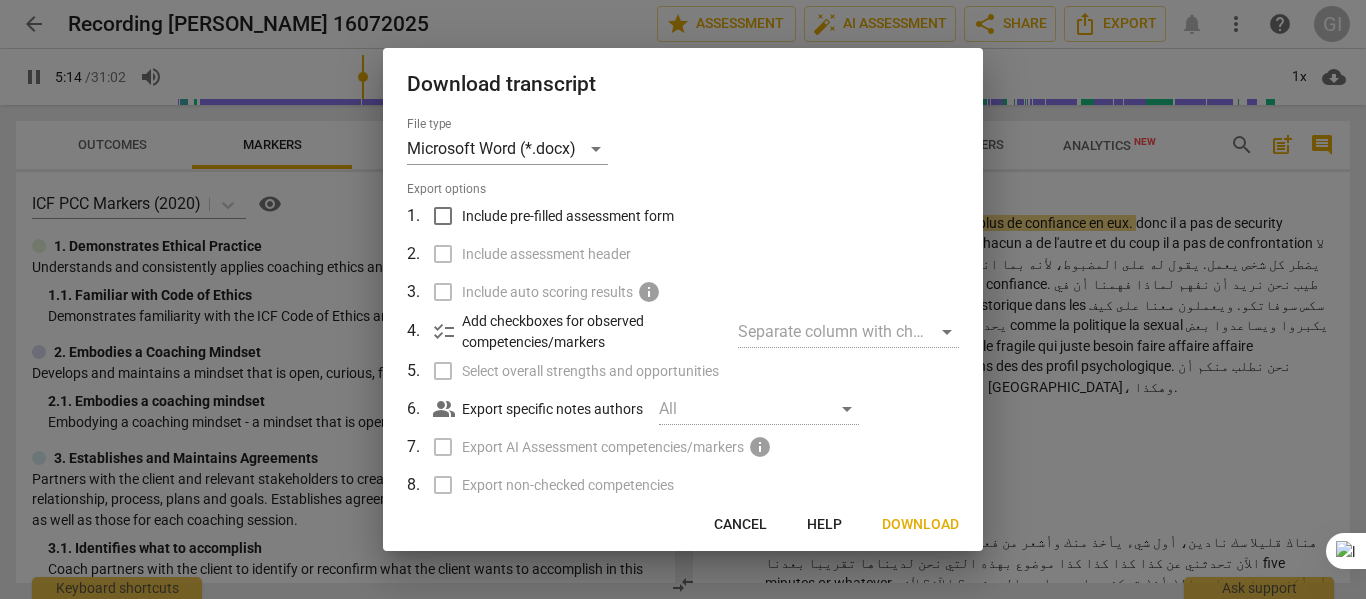 type on "314" 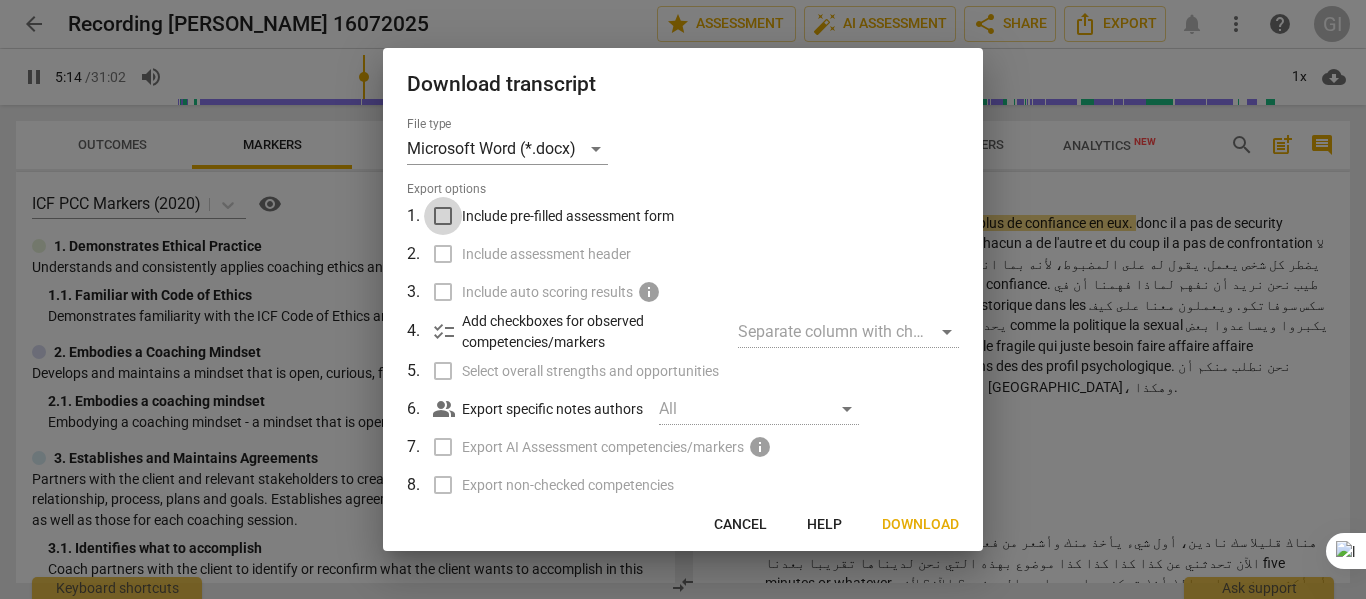 click on "Include pre-filled assessment form" at bounding box center [443, 216] 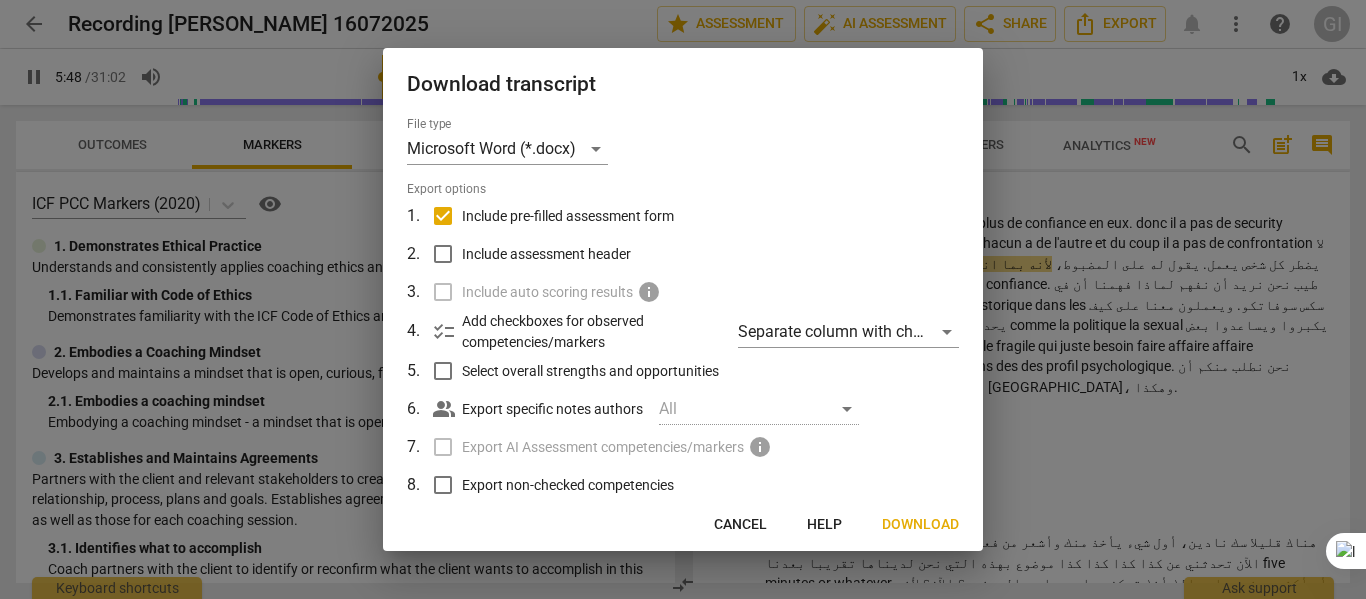 type on "348" 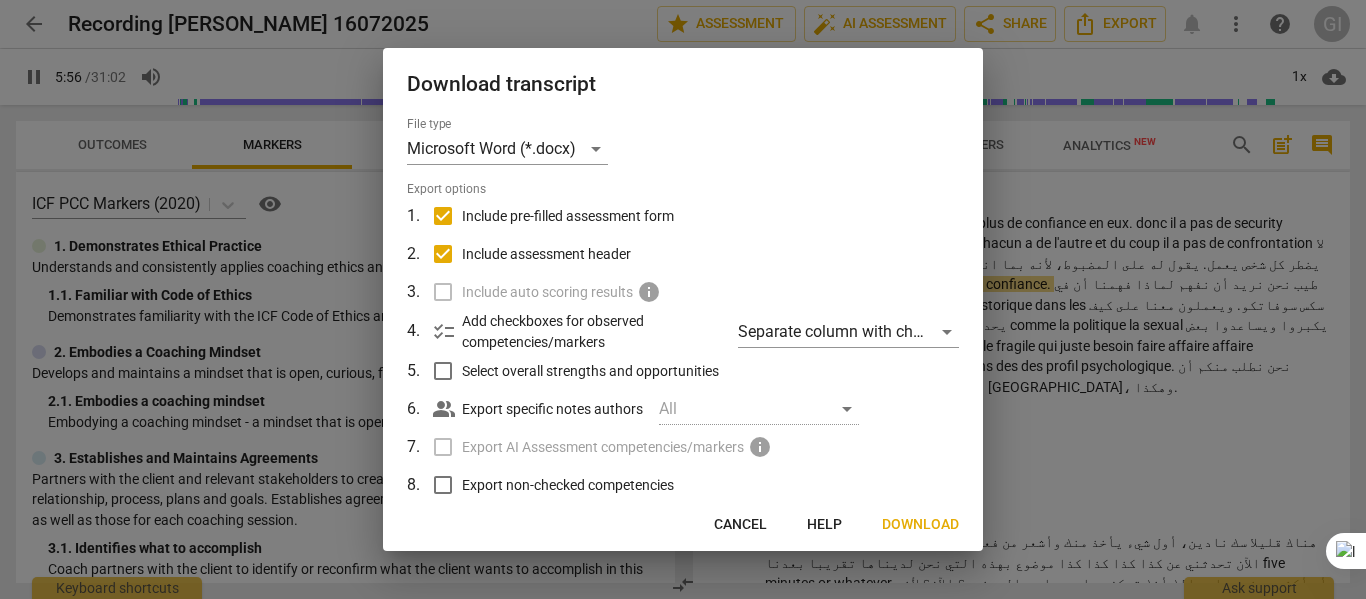 type on "357" 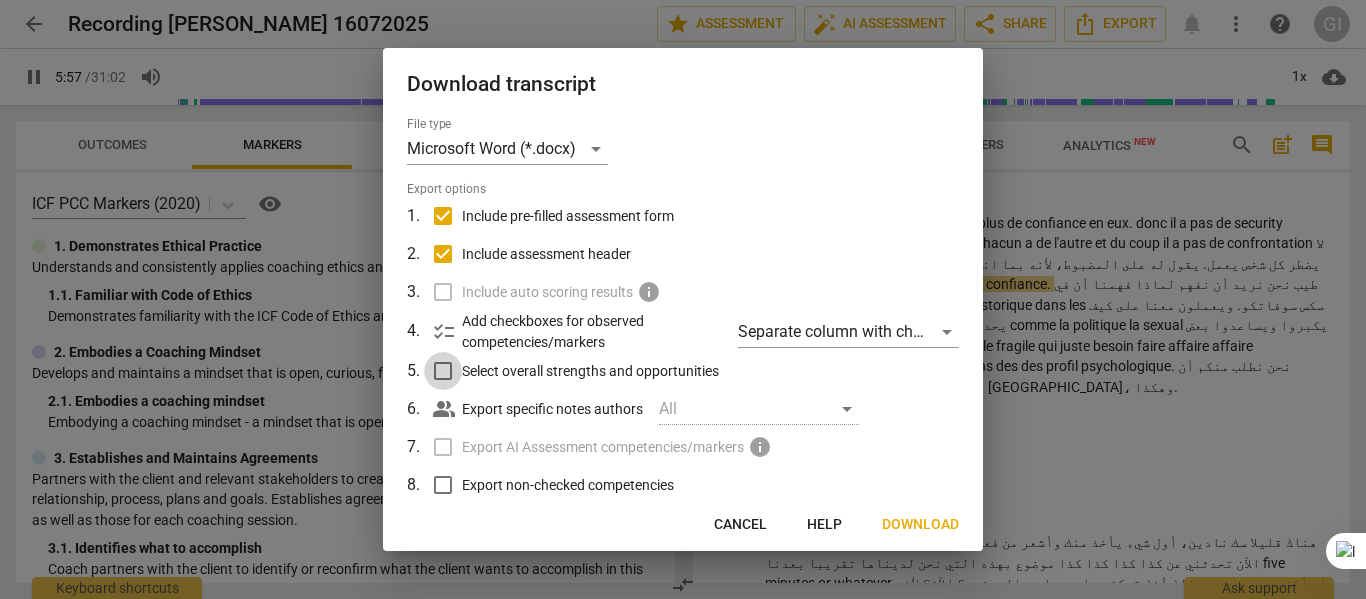 click on "Select overall strengths and opportunities" at bounding box center [443, 371] 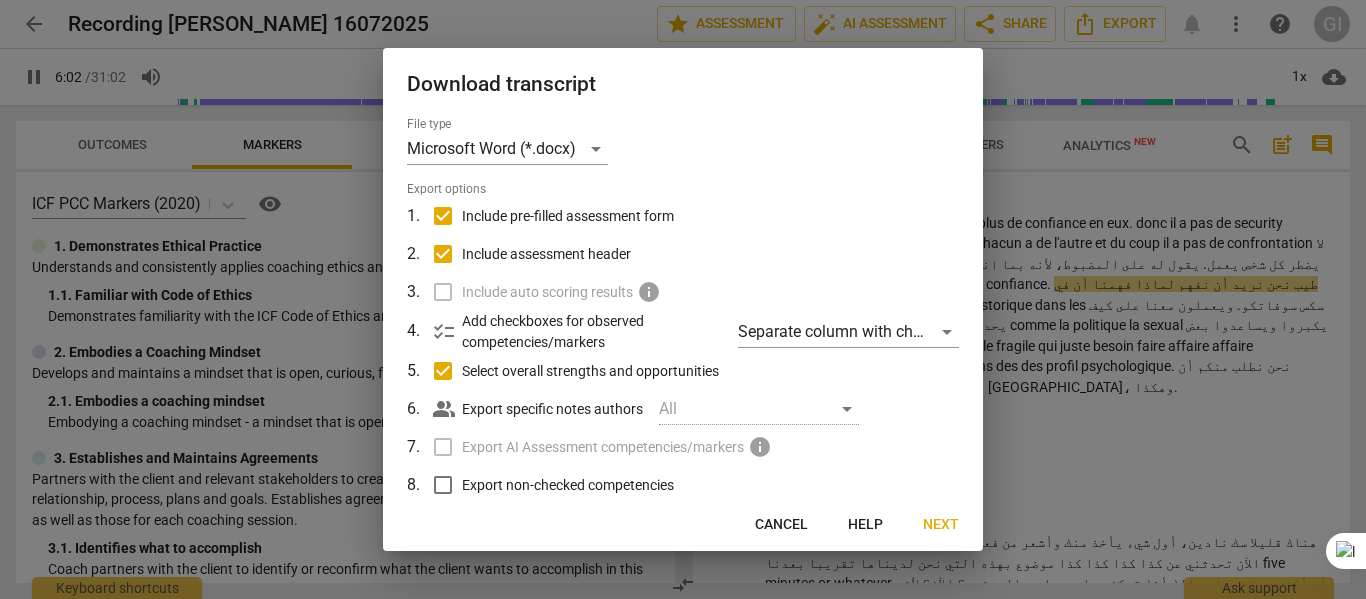 click on "All" at bounding box center (759, 409) 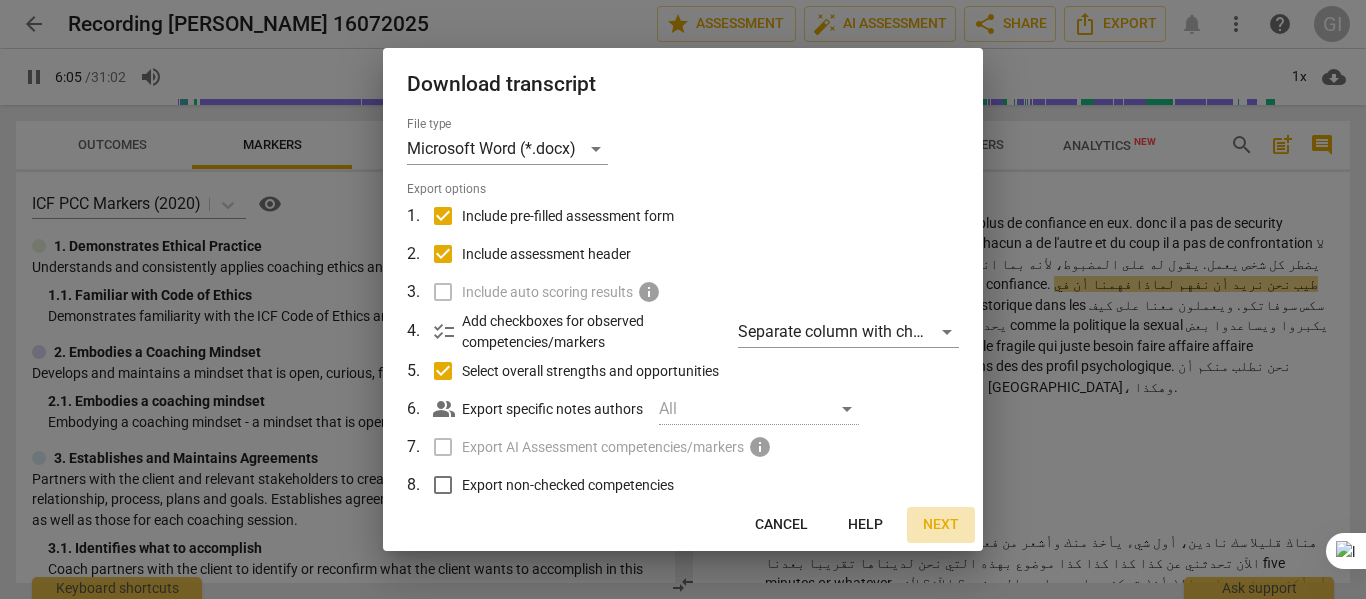 click on "Next" at bounding box center (941, 525) 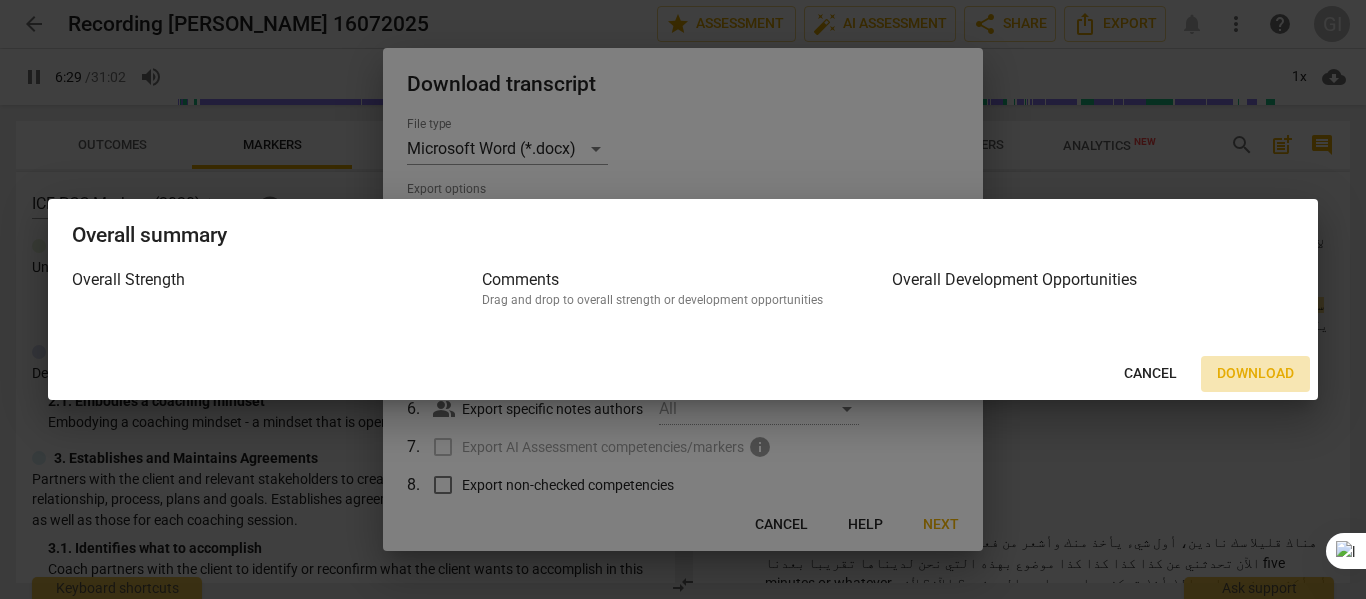click on "Download" at bounding box center [1255, 374] 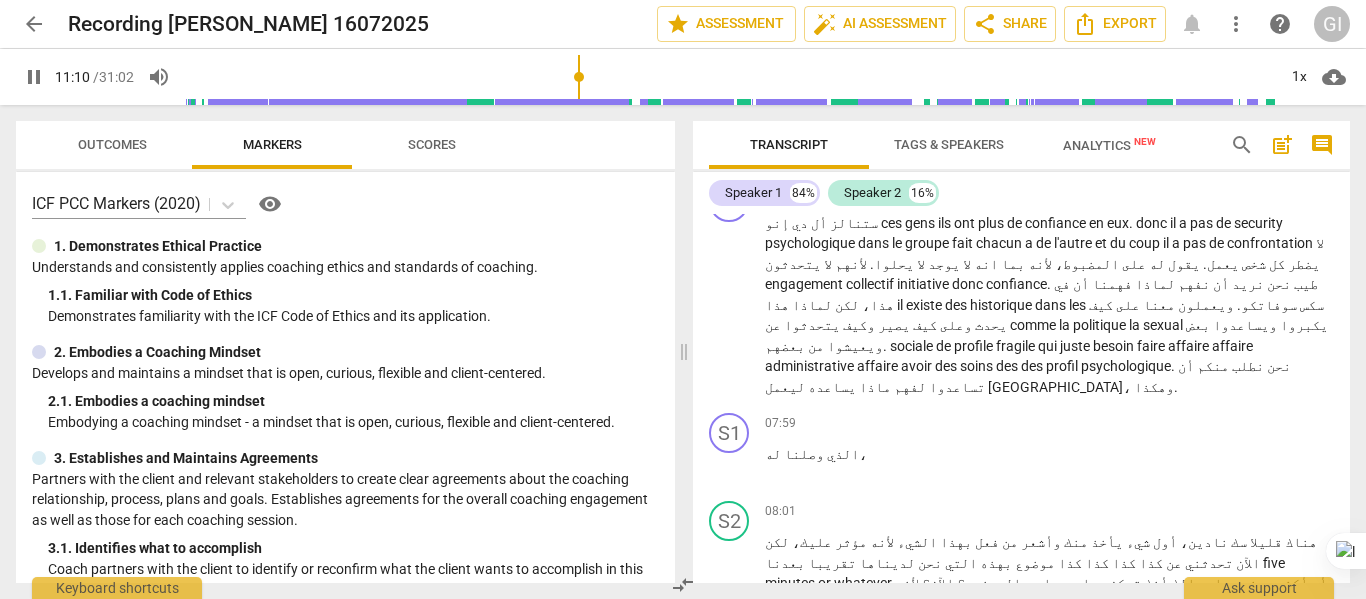 scroll, scrollTop: 1553, scrollLeft: 0, axis: vertical 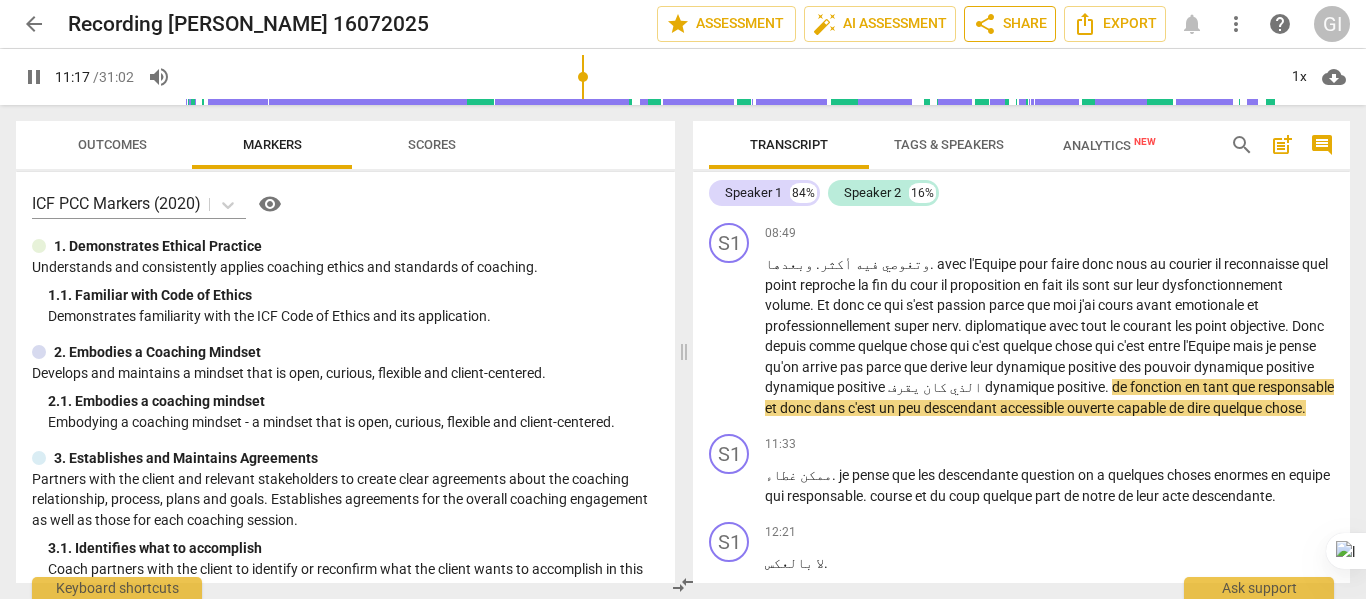 click on "share    Share" at bounding box center [1010, 24] 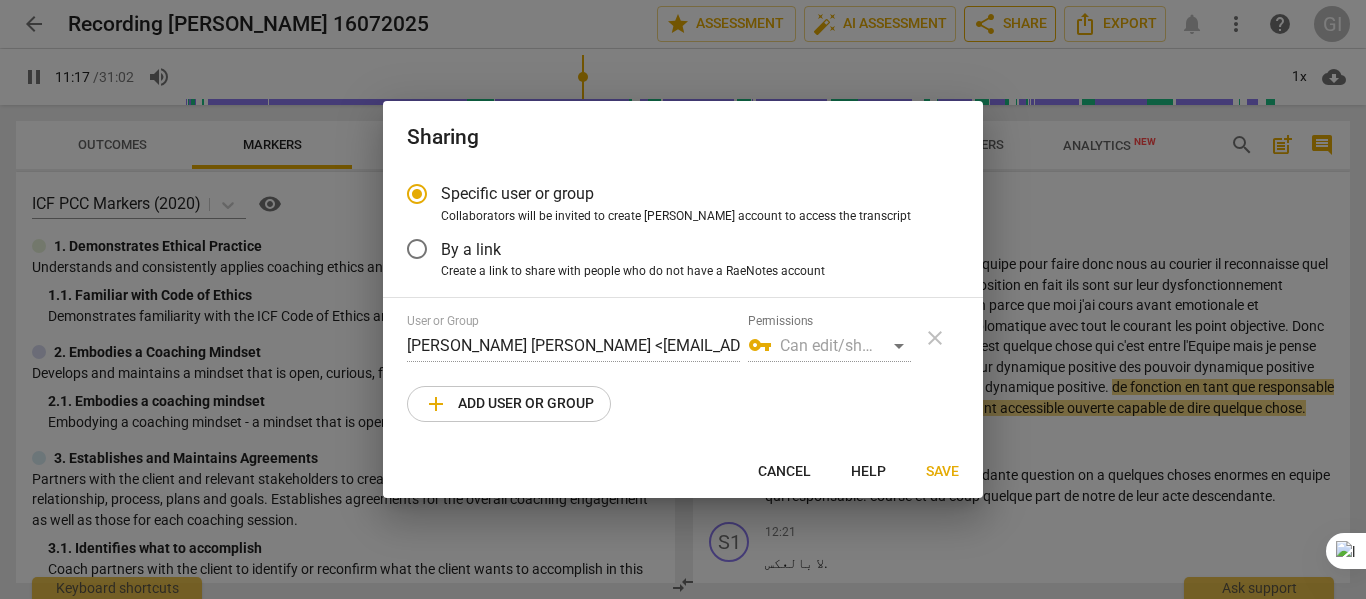 type on "678" 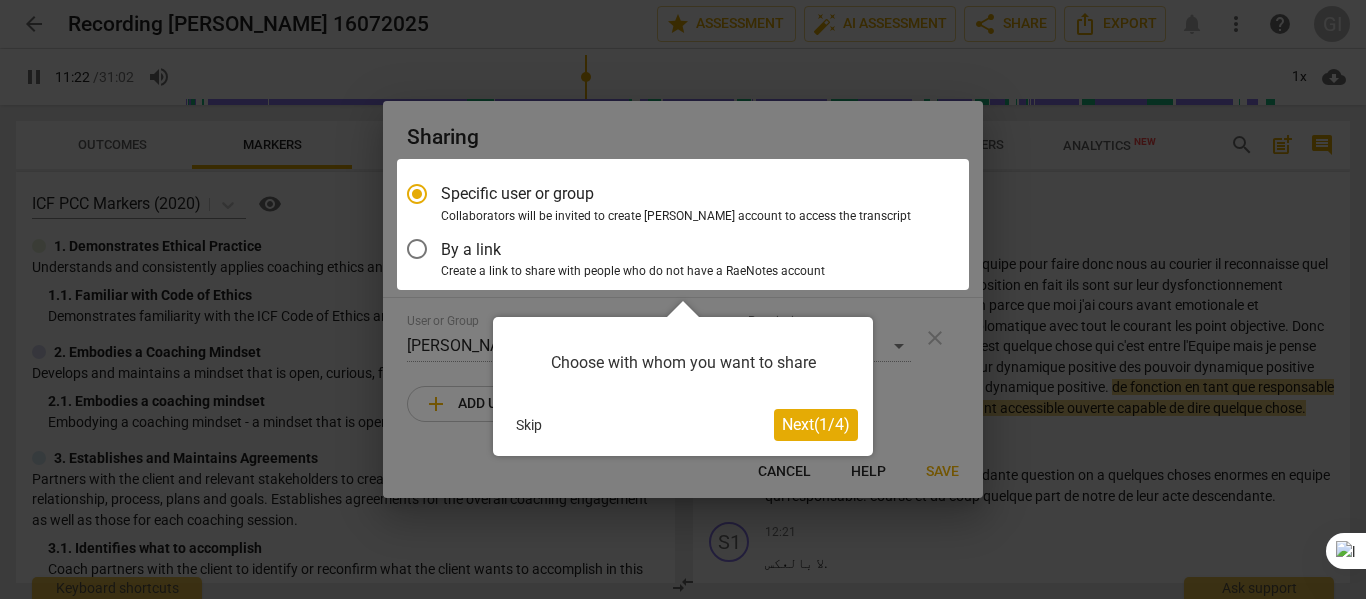 click on "Next  ( 1 / 4 )" at bounding box center [816, 425] 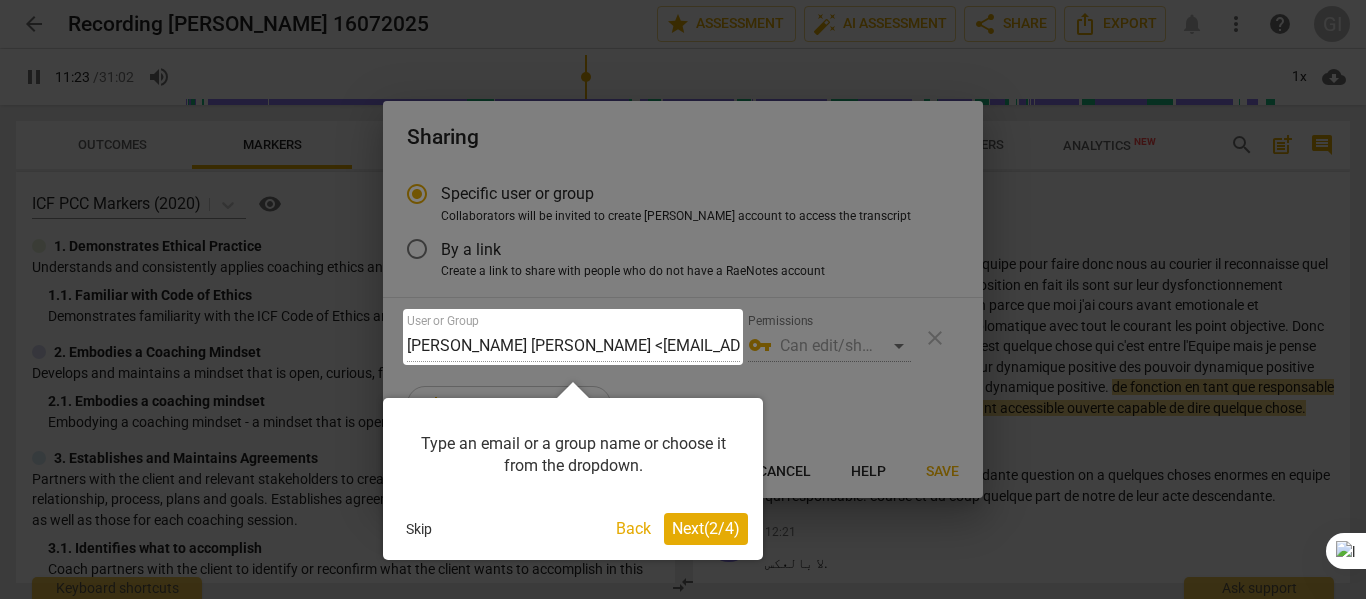 click on "Next  ( 2 / 4 )" at bounding box center (706, 528) 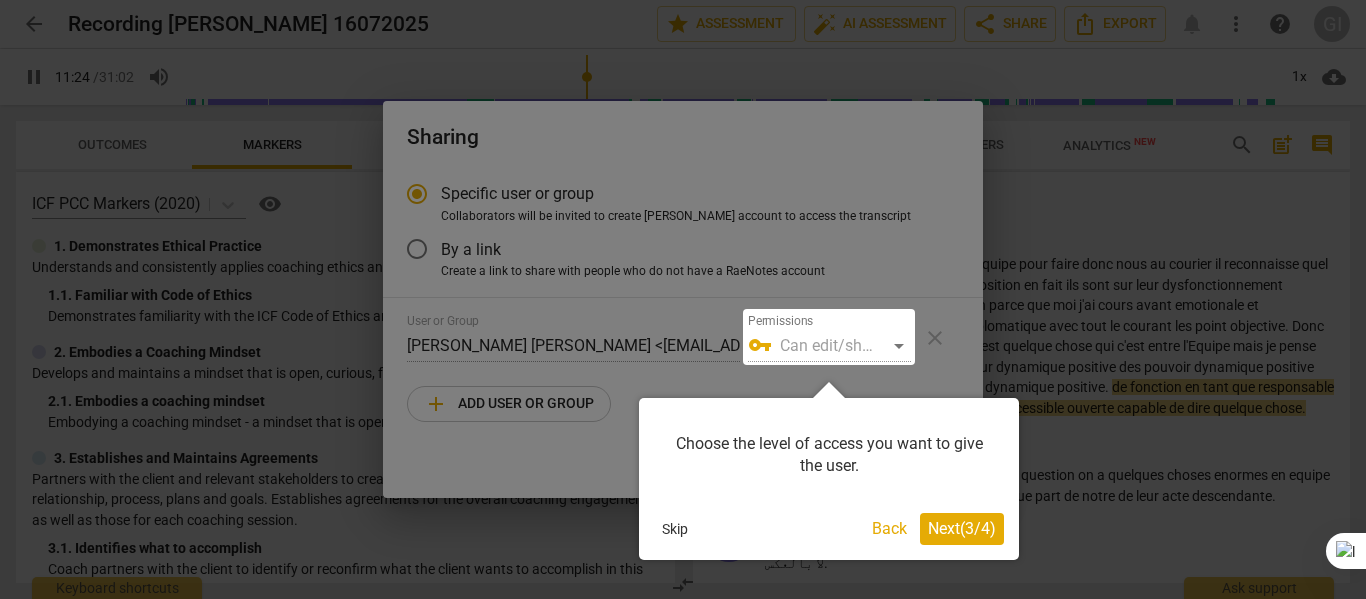 click on "Next  ( 3 / 4 )" at bounding box center (962, 528) 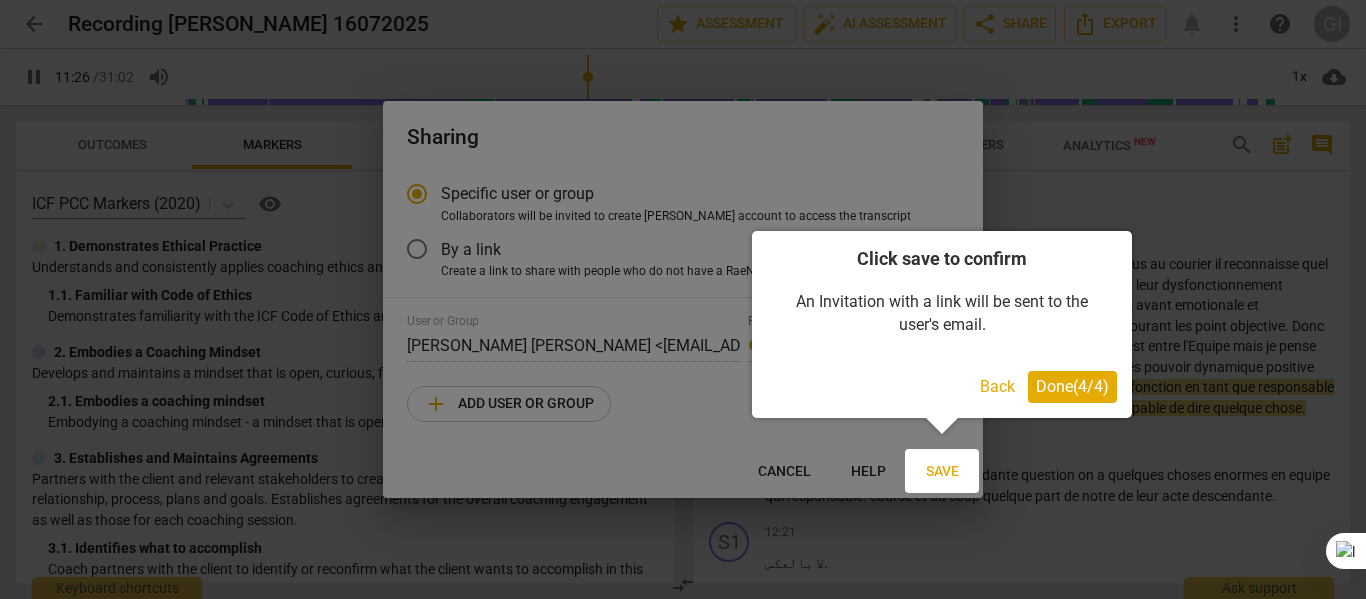 click on "Done  ( 4 / 4 )" at bounding box center (1072, 387) 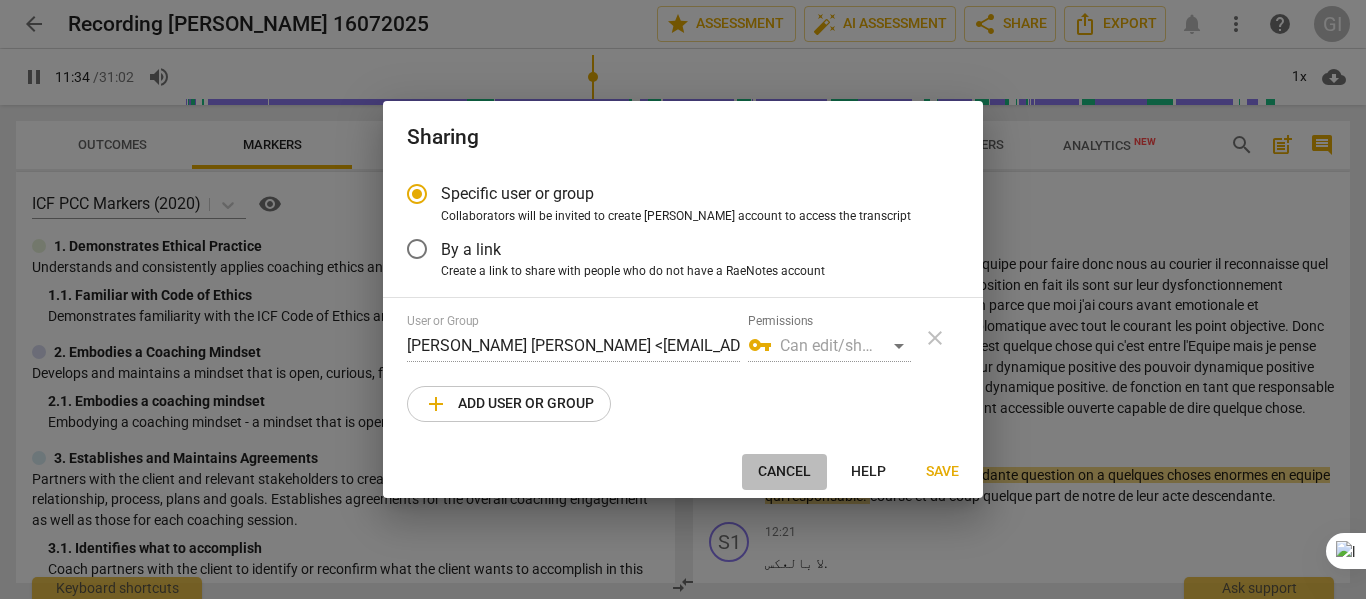 click on "Cancel" at bounding box center (784, 472) 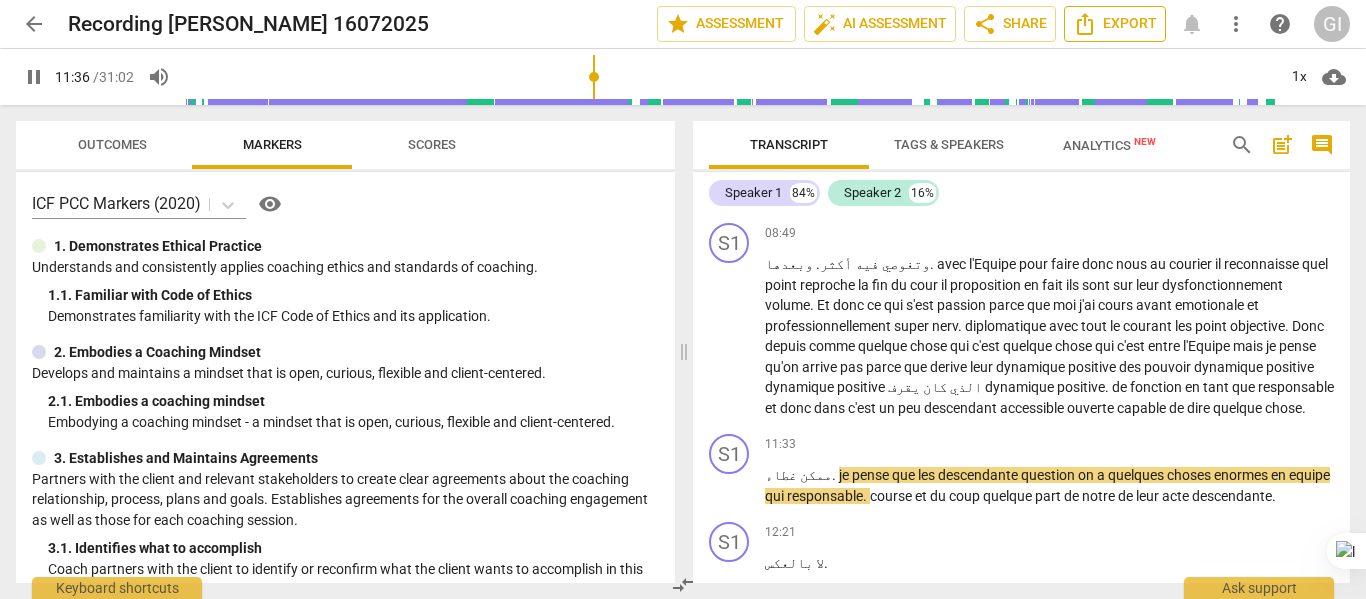 click on "Export" at bounding box center [1115, 24] 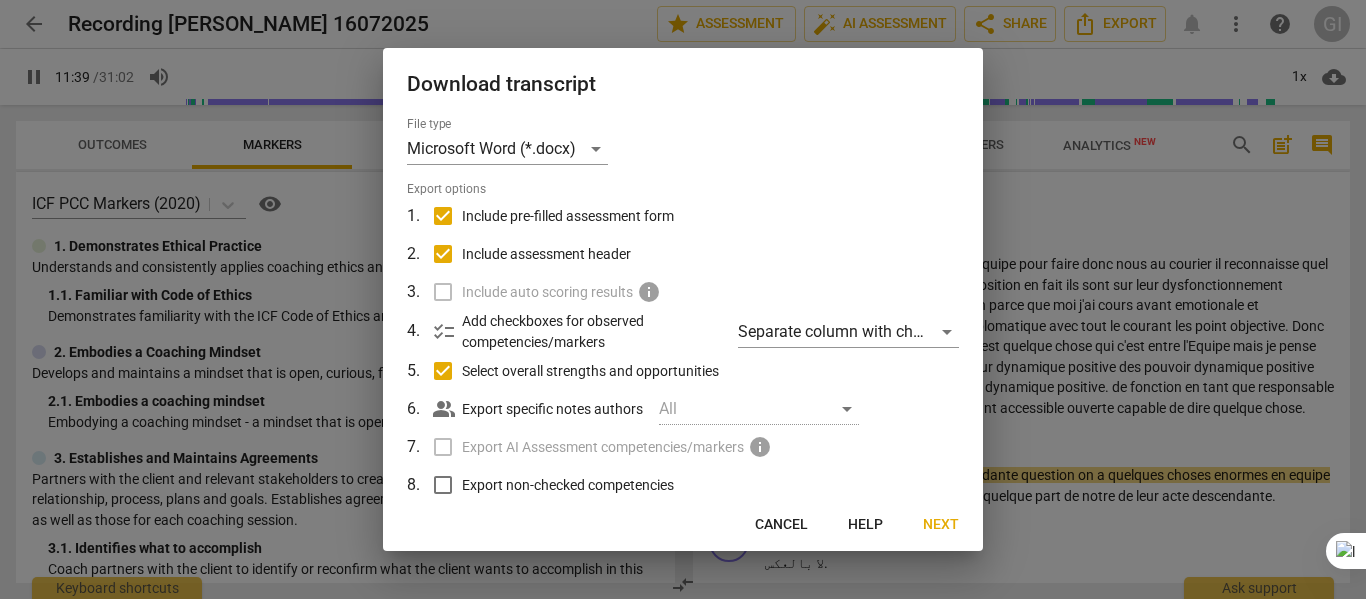 type on "699" 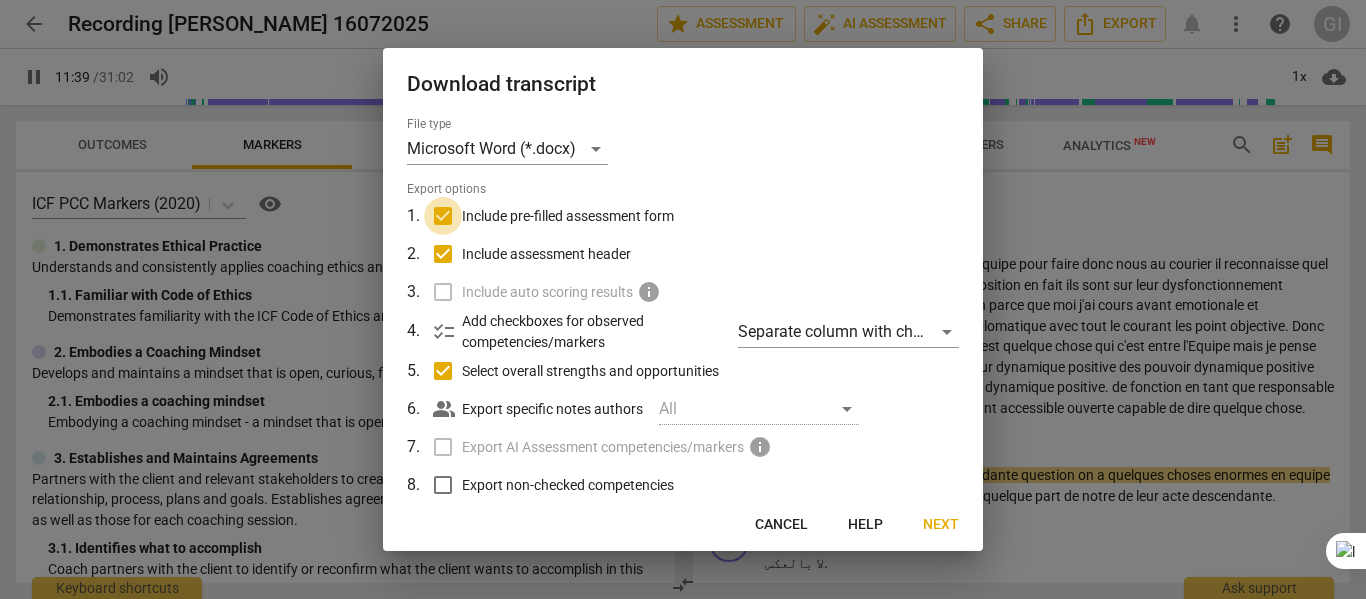 click on "Include pre-filled assessment form" at bounding box center [443, 216] 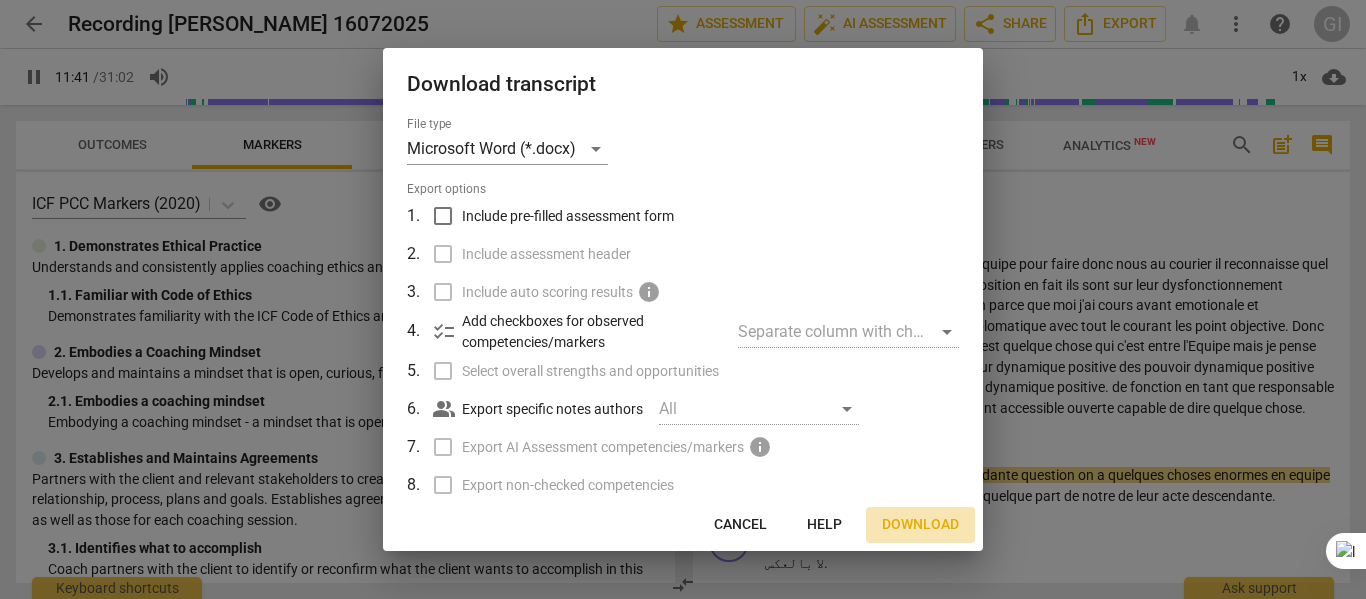 click on "Download" at bounding box center [920, 525] 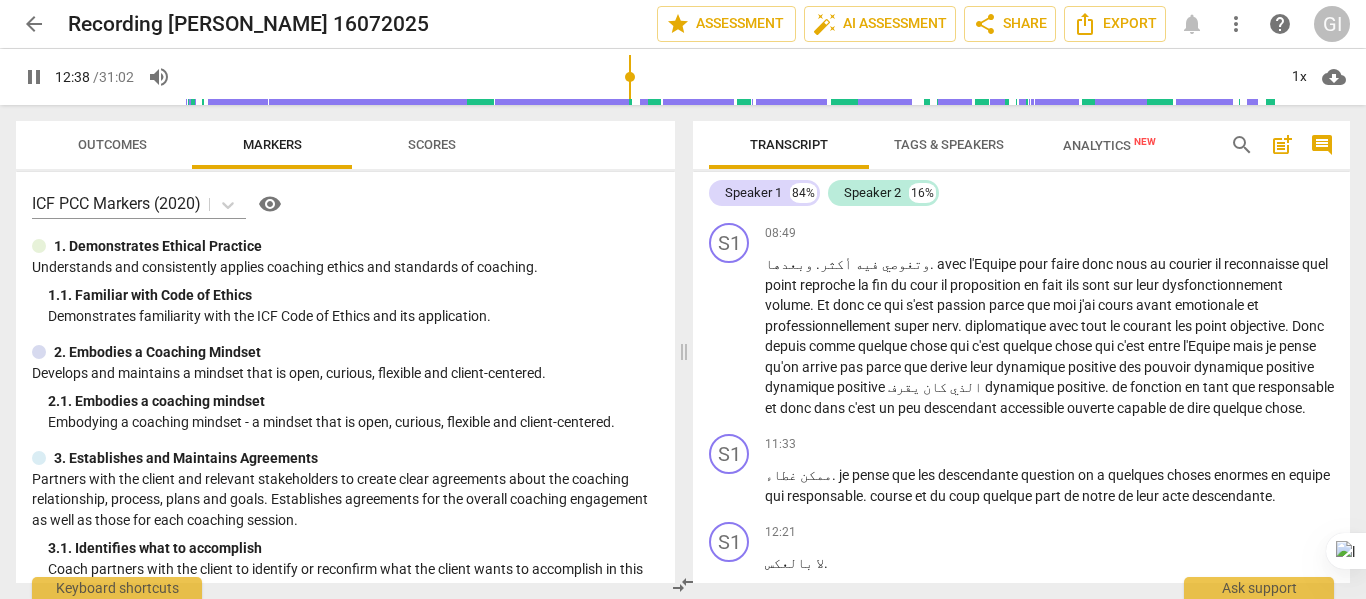 click on "pause" at bounding box center [34, 77] 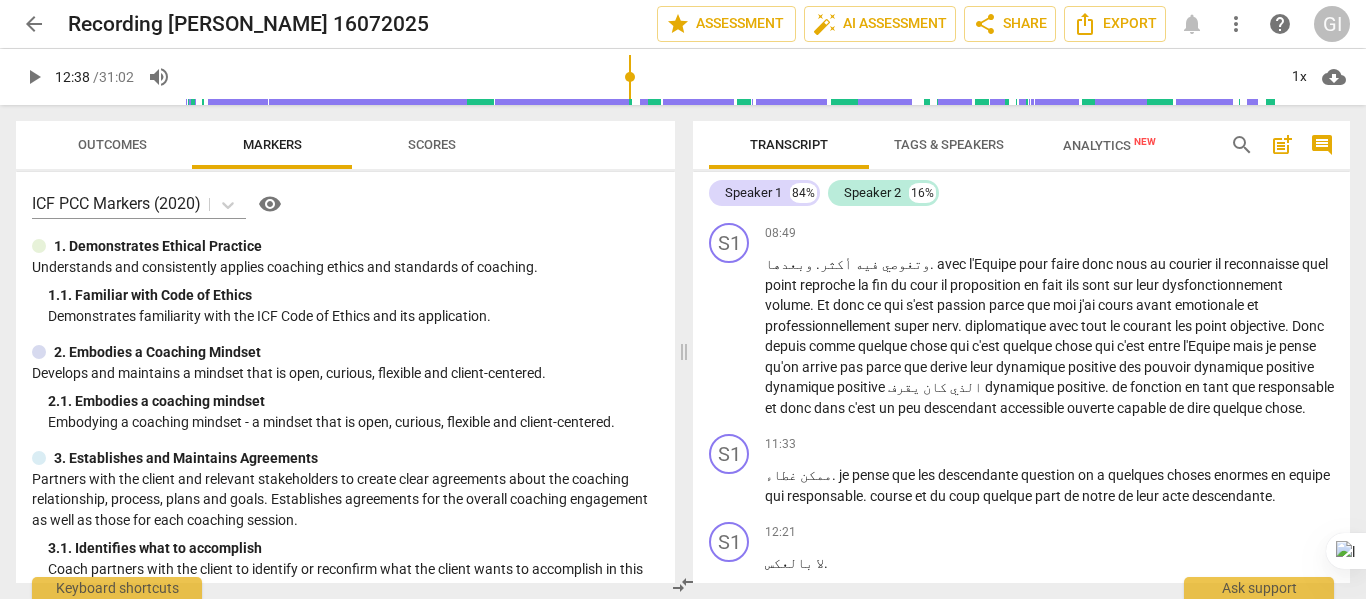 type on "758" 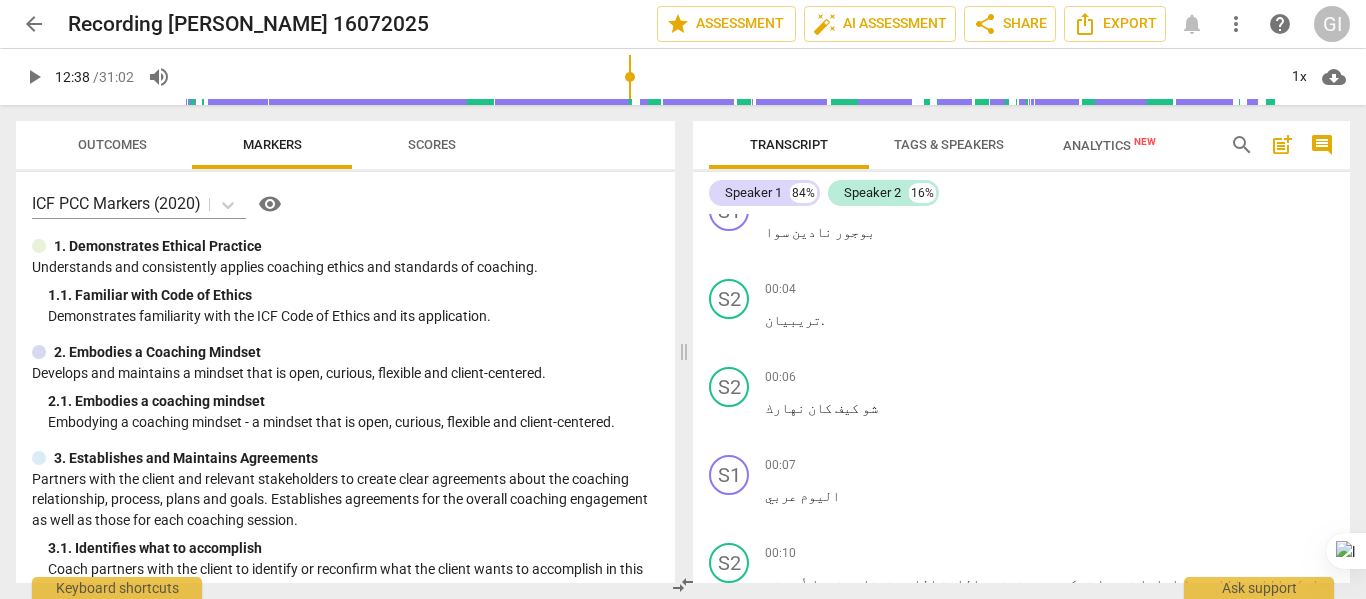 scroll, scrollTop: 0, scrollLeft: 0, axis: both 